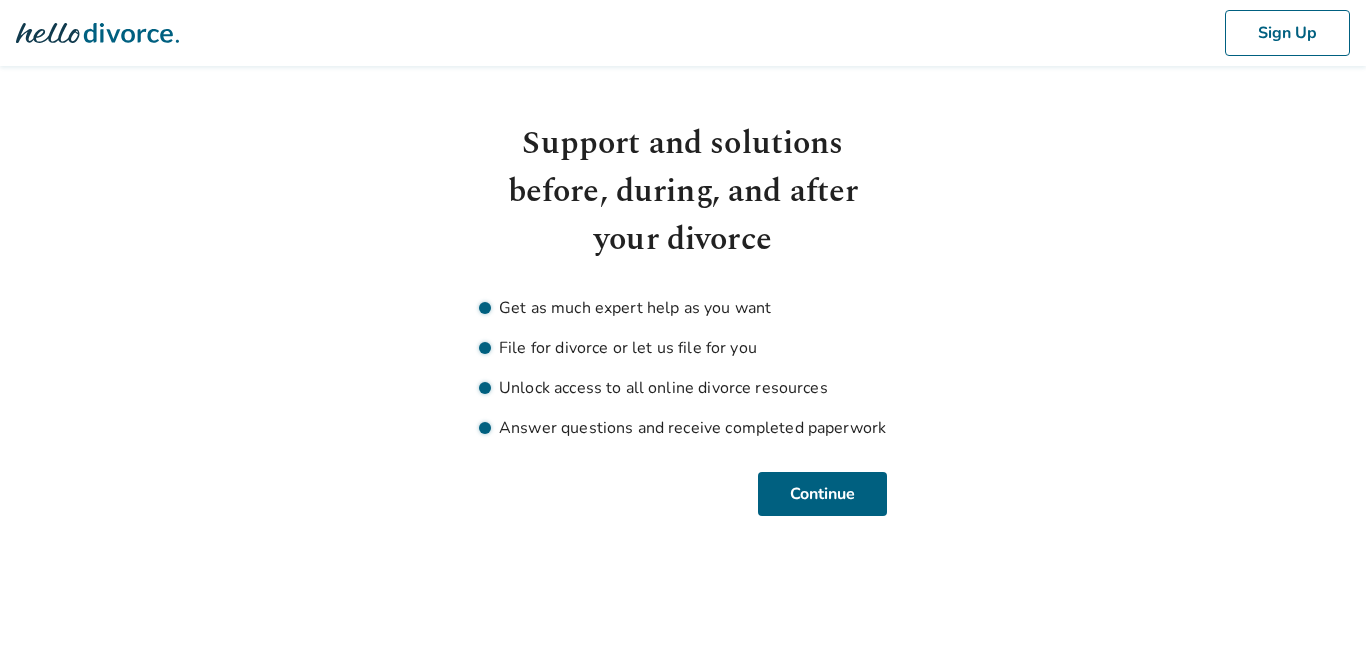 scroll, scrollTop: 0, scrollLeft: 0, axis: both 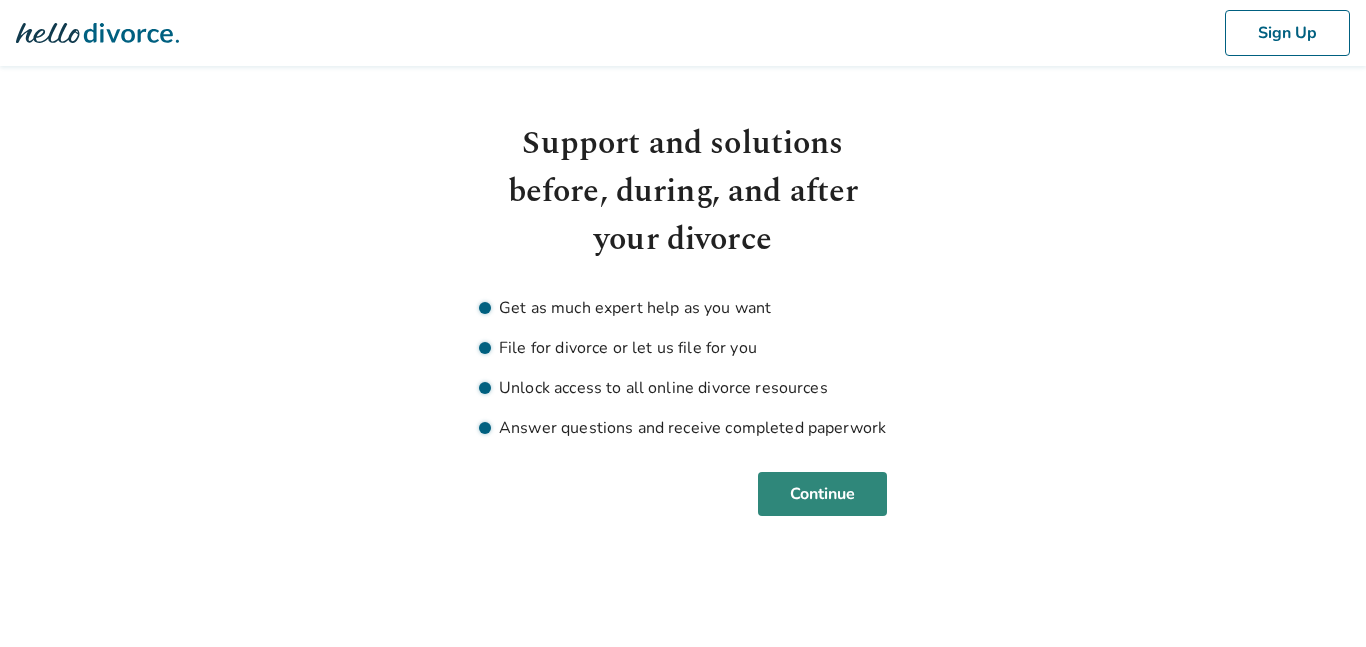 click on "Continue" at bounding box center [822, 494] 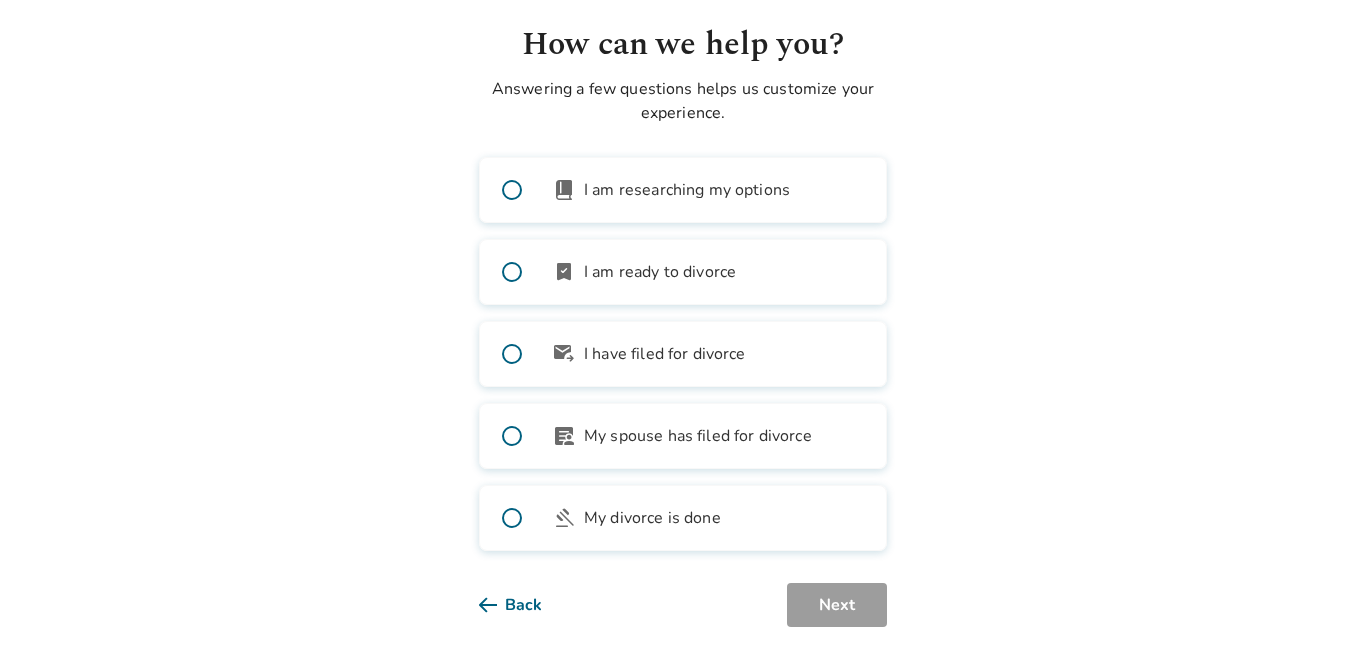 scroll, scrollTop: 96, scrollLeft: 0, axis: vertical 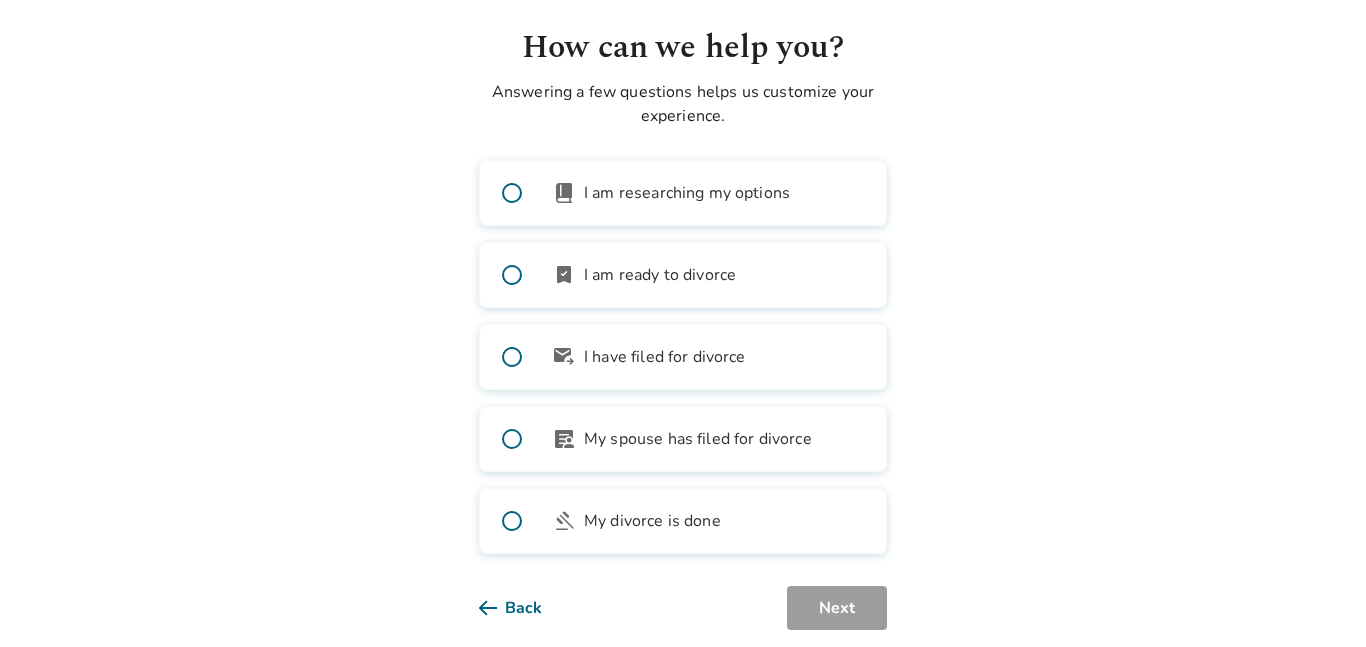 click at bounding box center [512, 275] 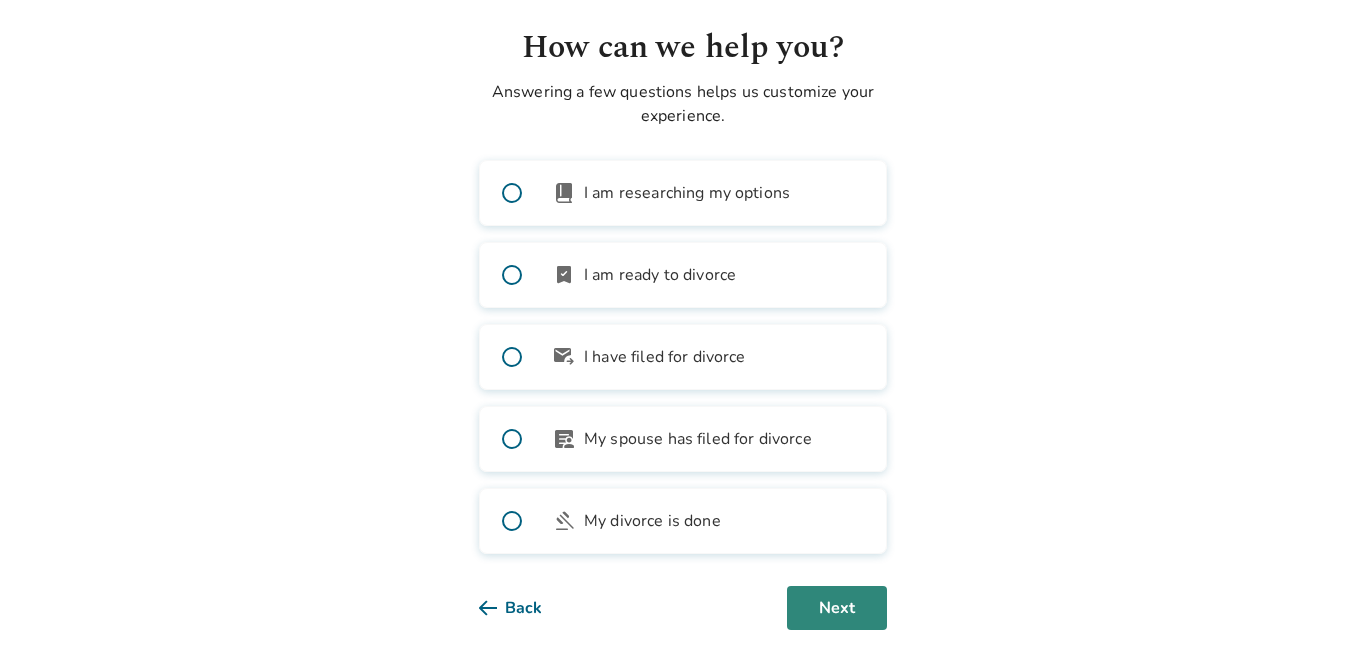 click on "Next" at bounding box center [837, 608] 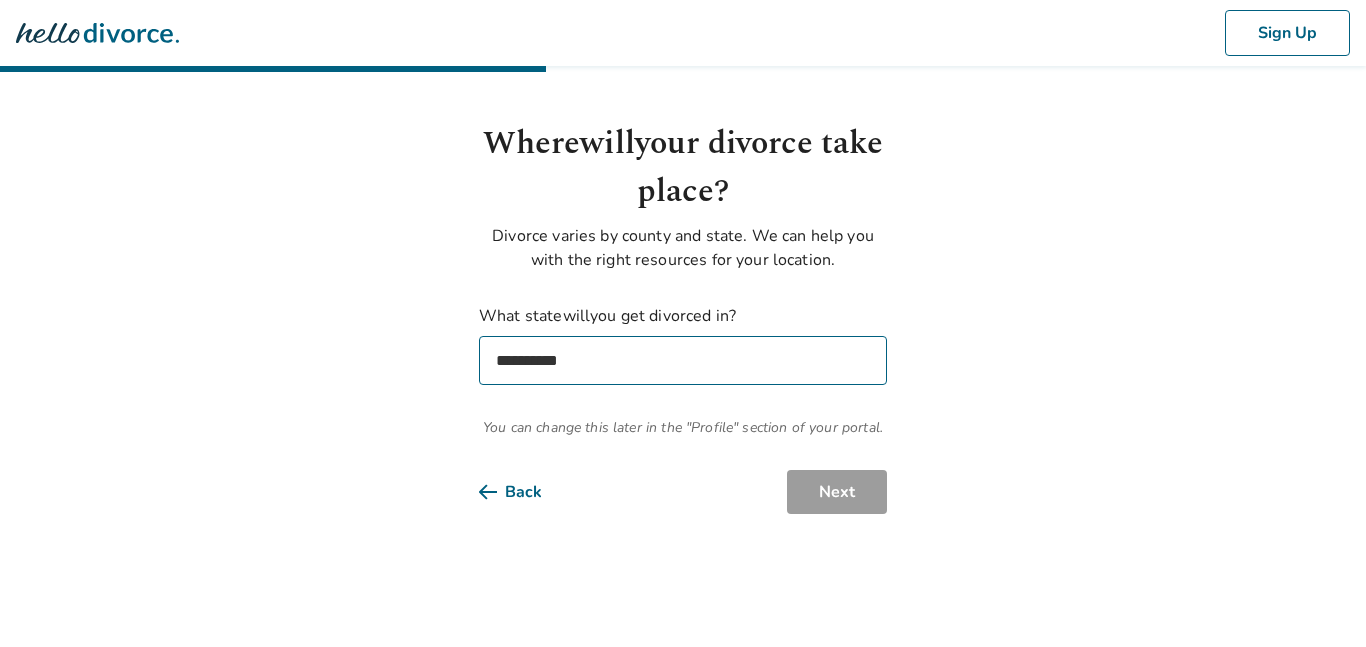 scroll, scrollTop: 0, scrollLeft: 0, axis: both 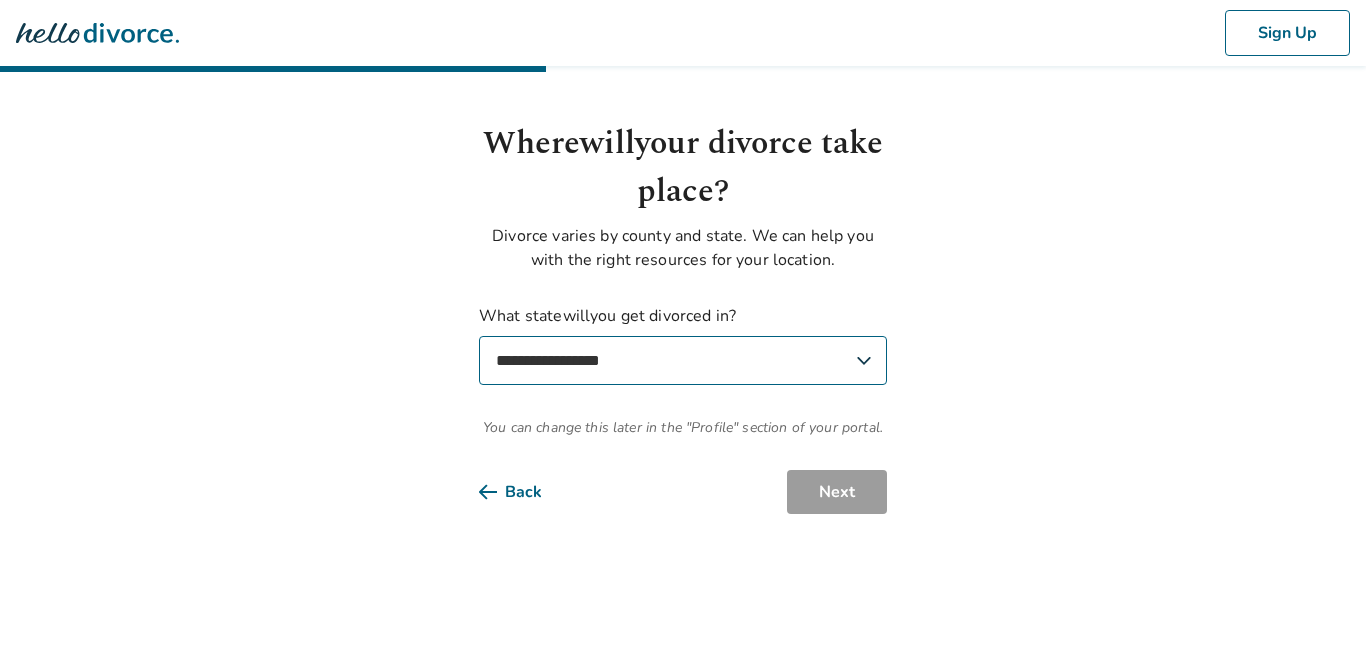 click on "**********" at bounding box center [683, 360] 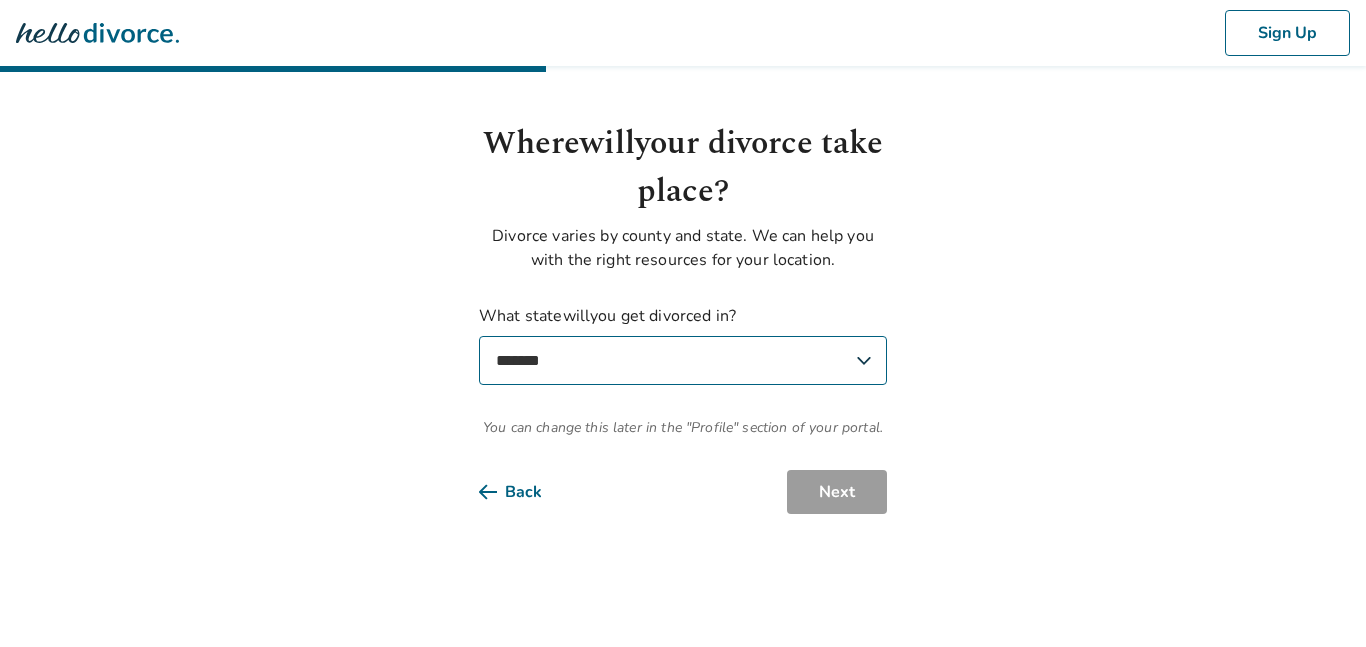 click on "**********" at bounding box center (683, 360) 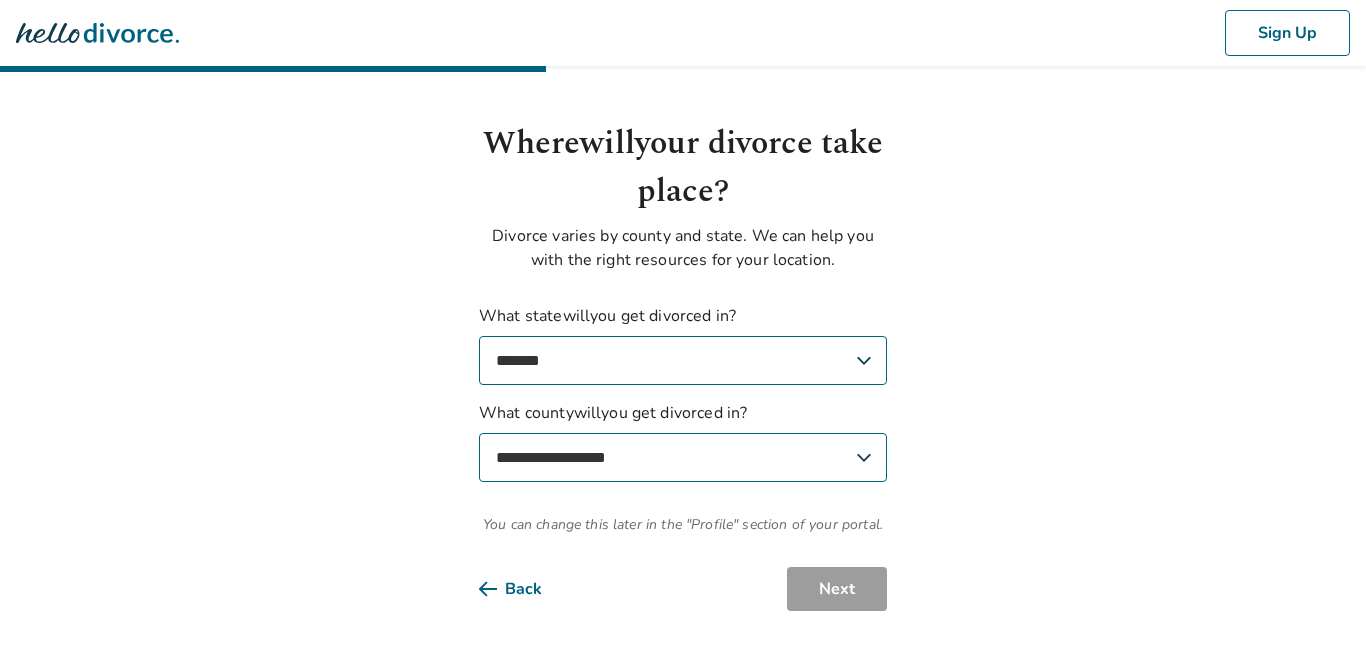 click on "**********" at bounding box center (683, 457) 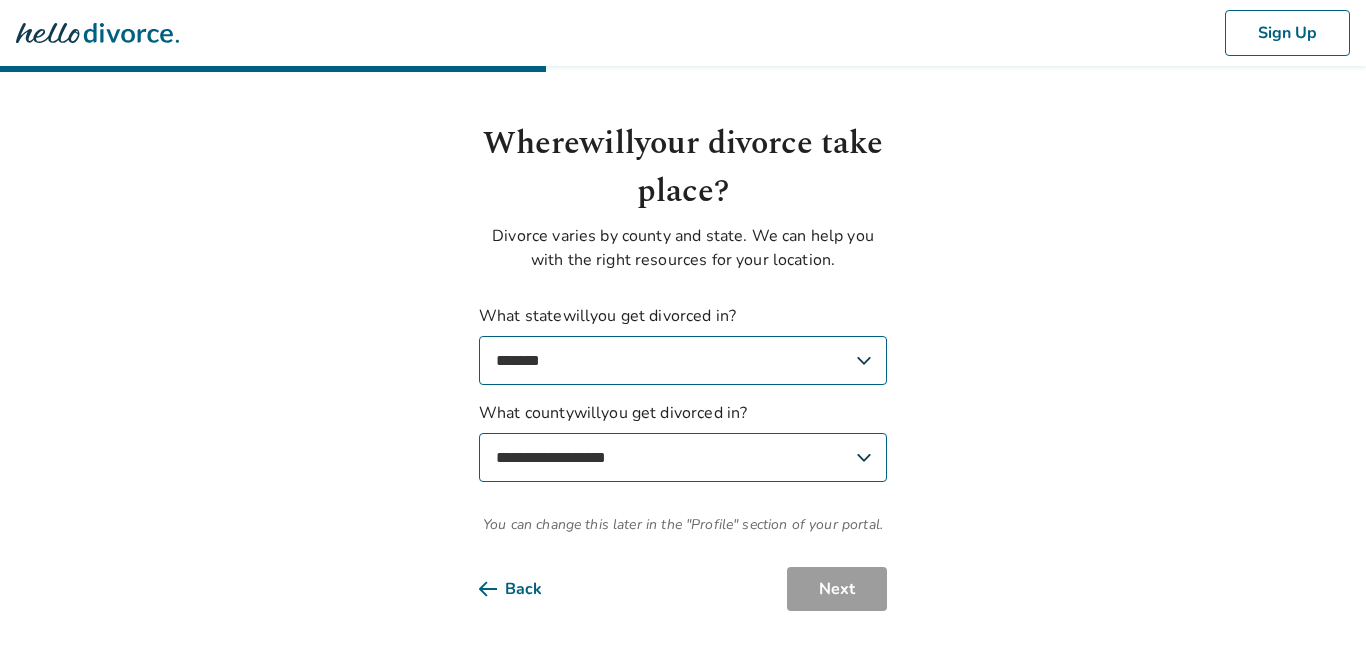 click on "**********" at bounding box center [683, 305] 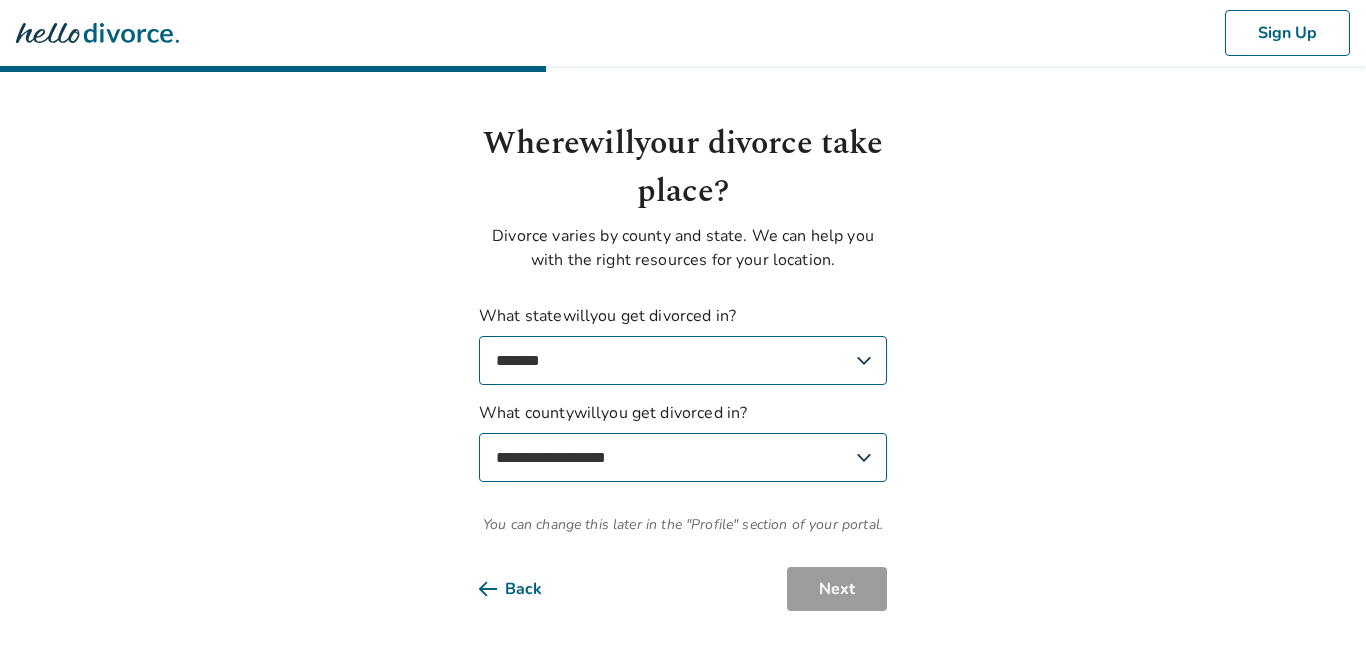 click on "**********" at bounding box center (683, 457) 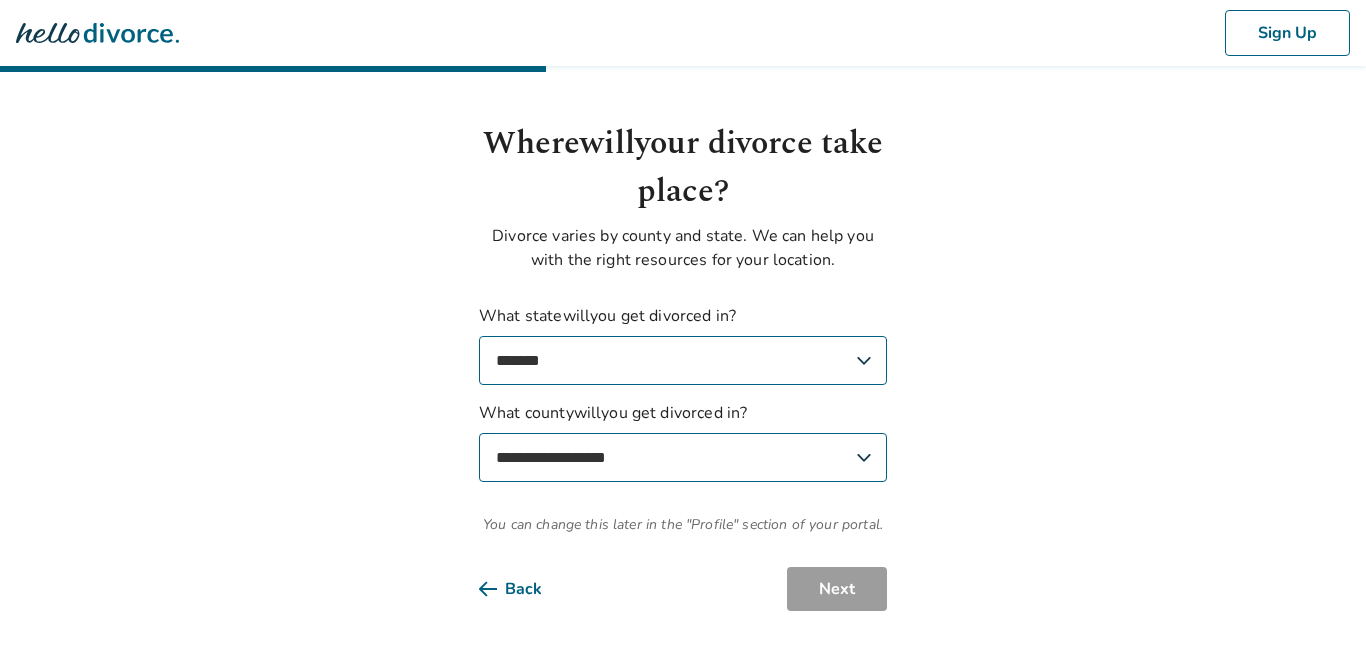 select on "**********" 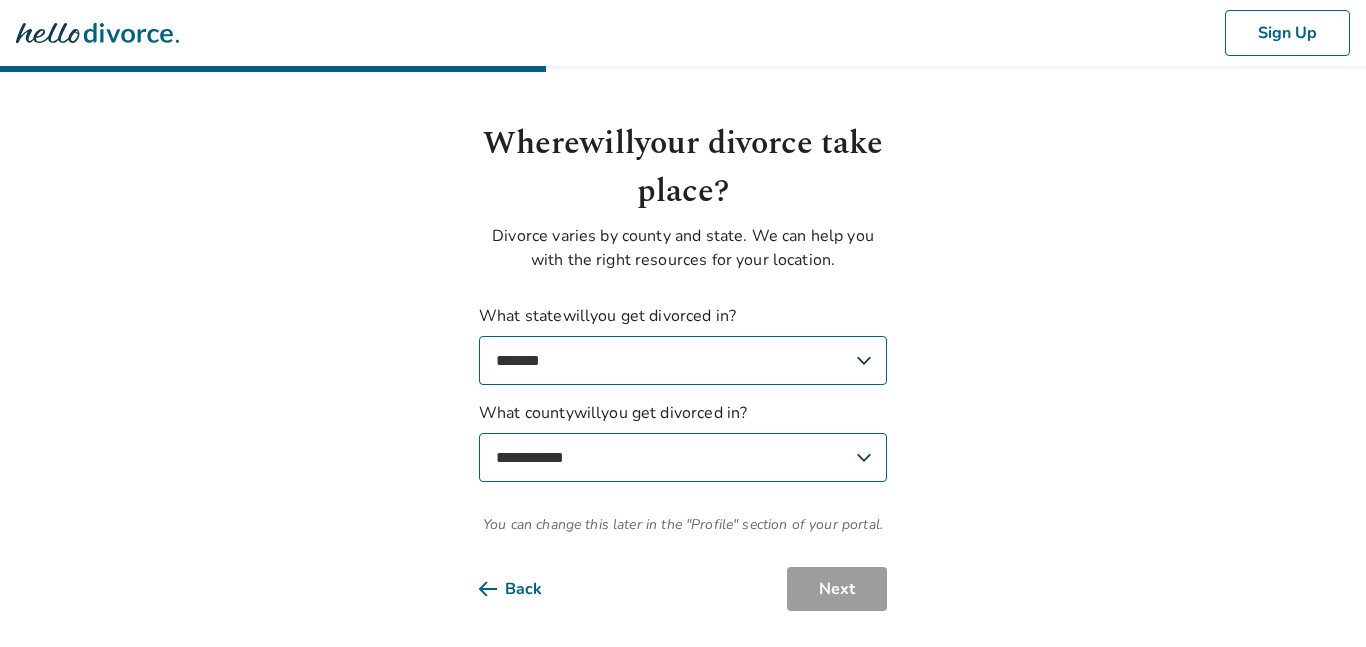 click on "**********" at bounding box center [683, 457] 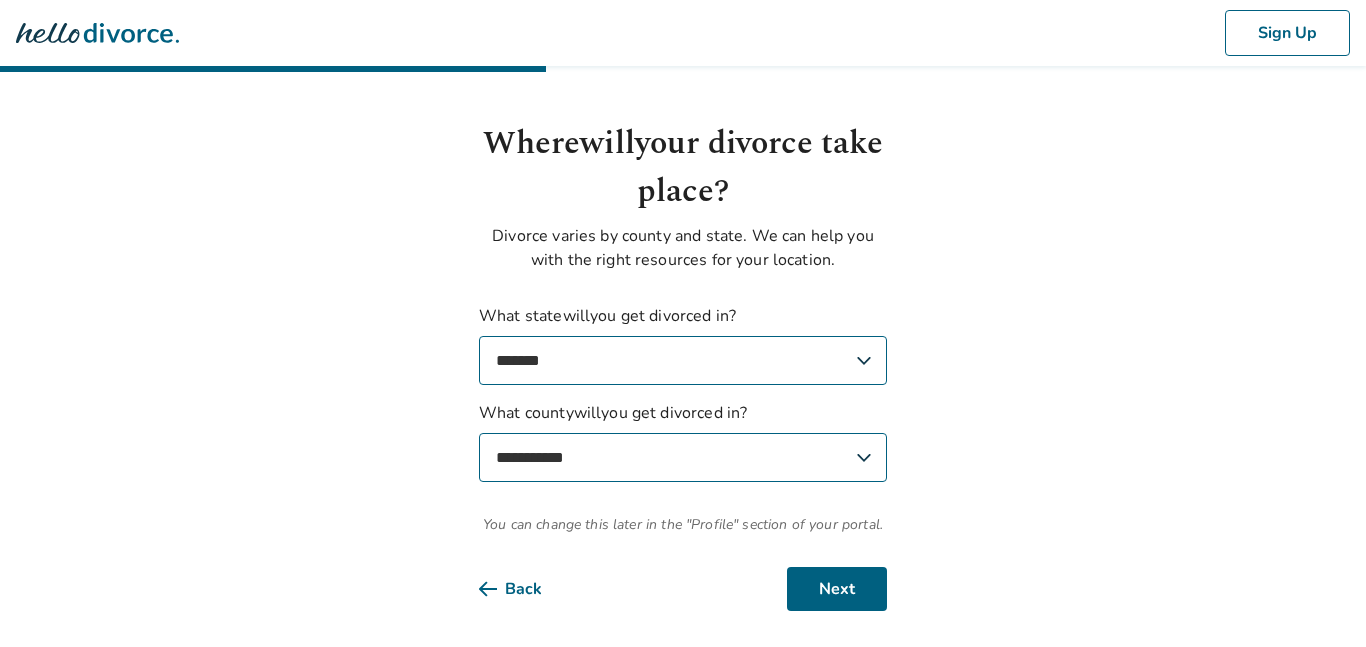 scroll, scrollTop: 12, scrollLeft: 0, axis: vertical 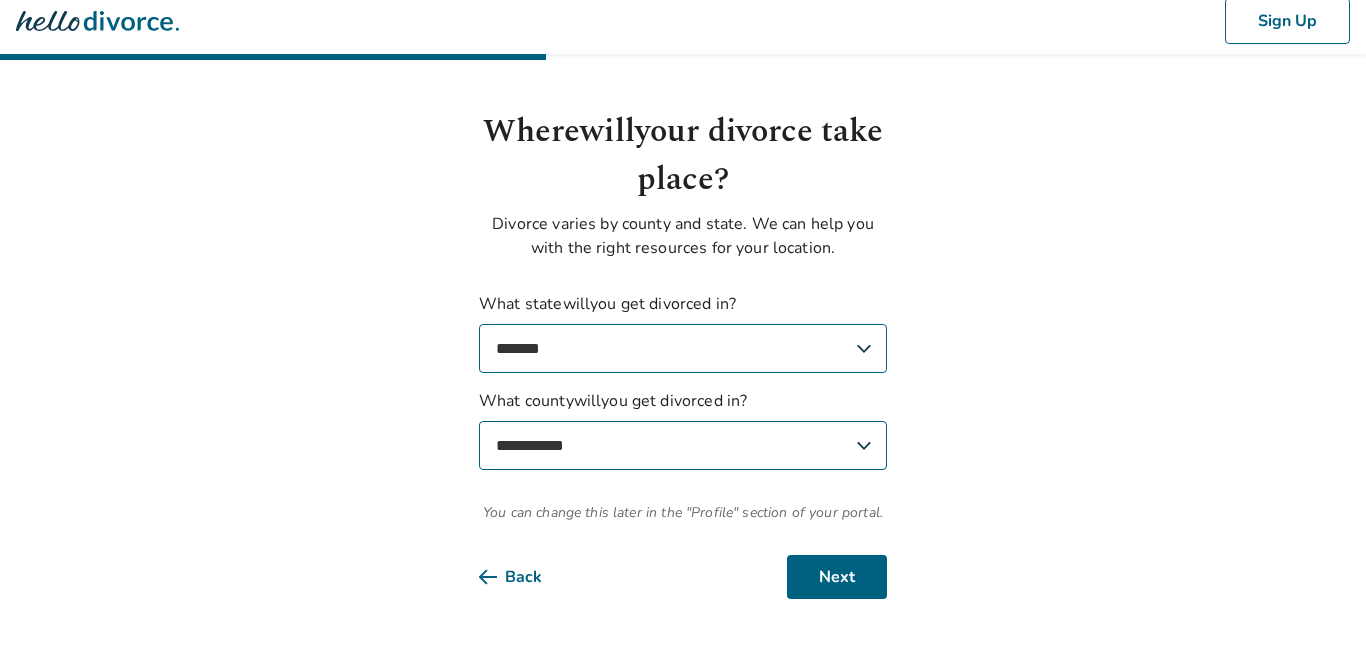 click on "**********" at bounding box center [683, 317] 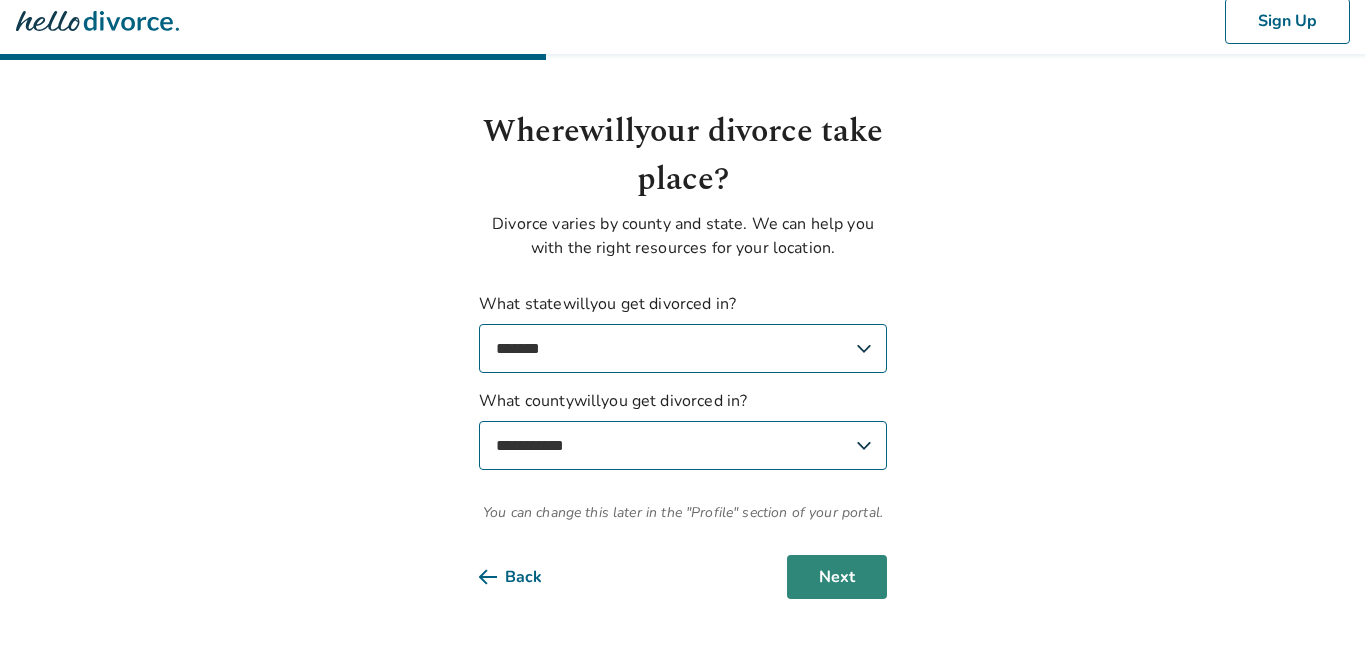 click on "Next" at bounding box center (837, 577) 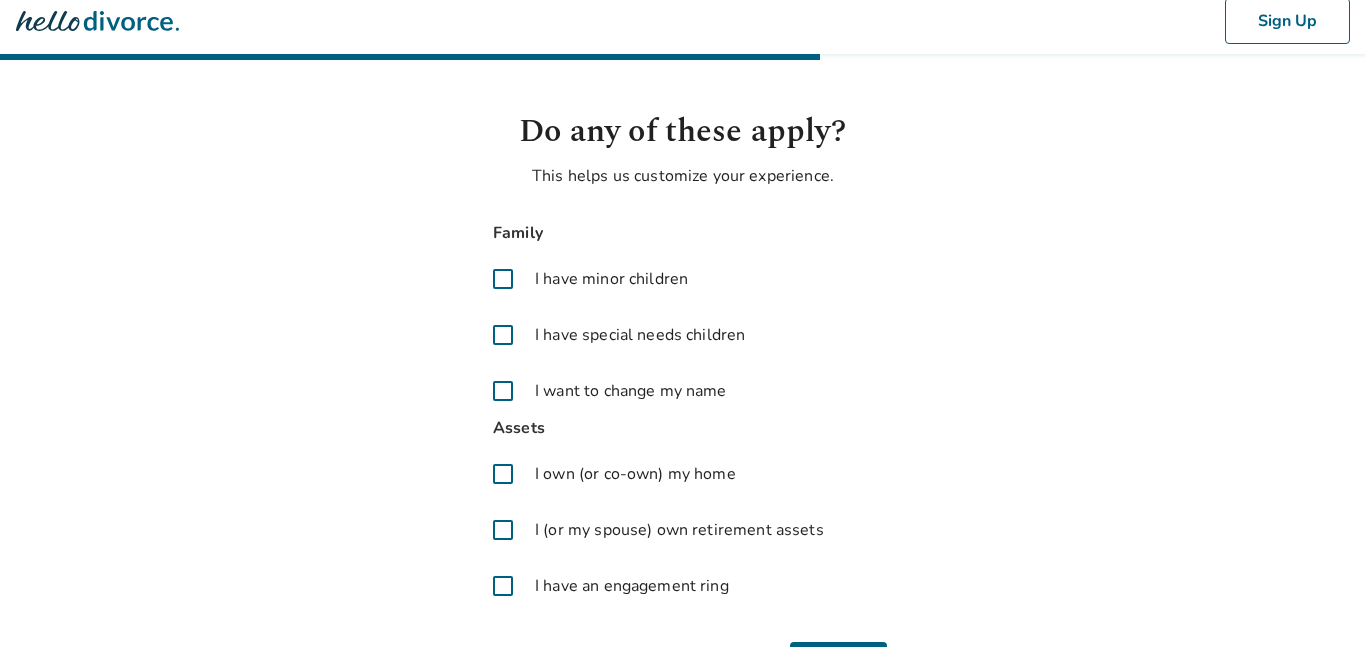 click at bounding box center (503, 279) 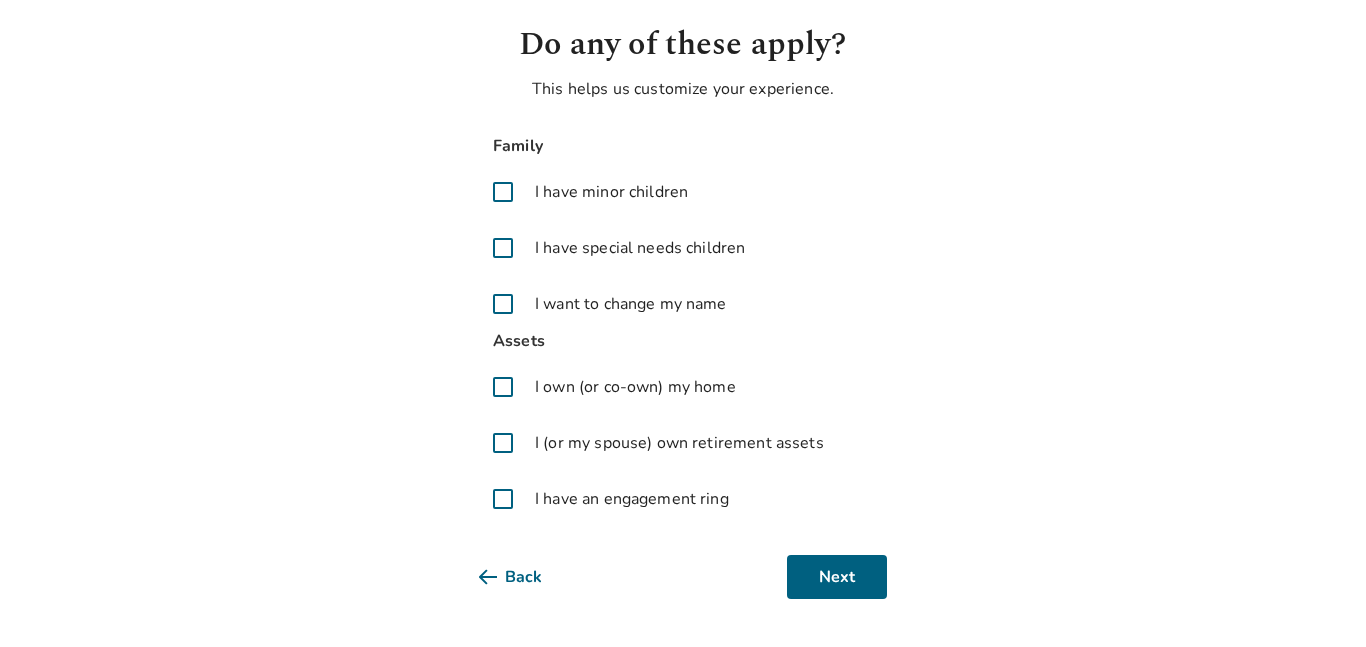 scroll, scrollTop: 97, scrollLeft: 0, axis: vertical 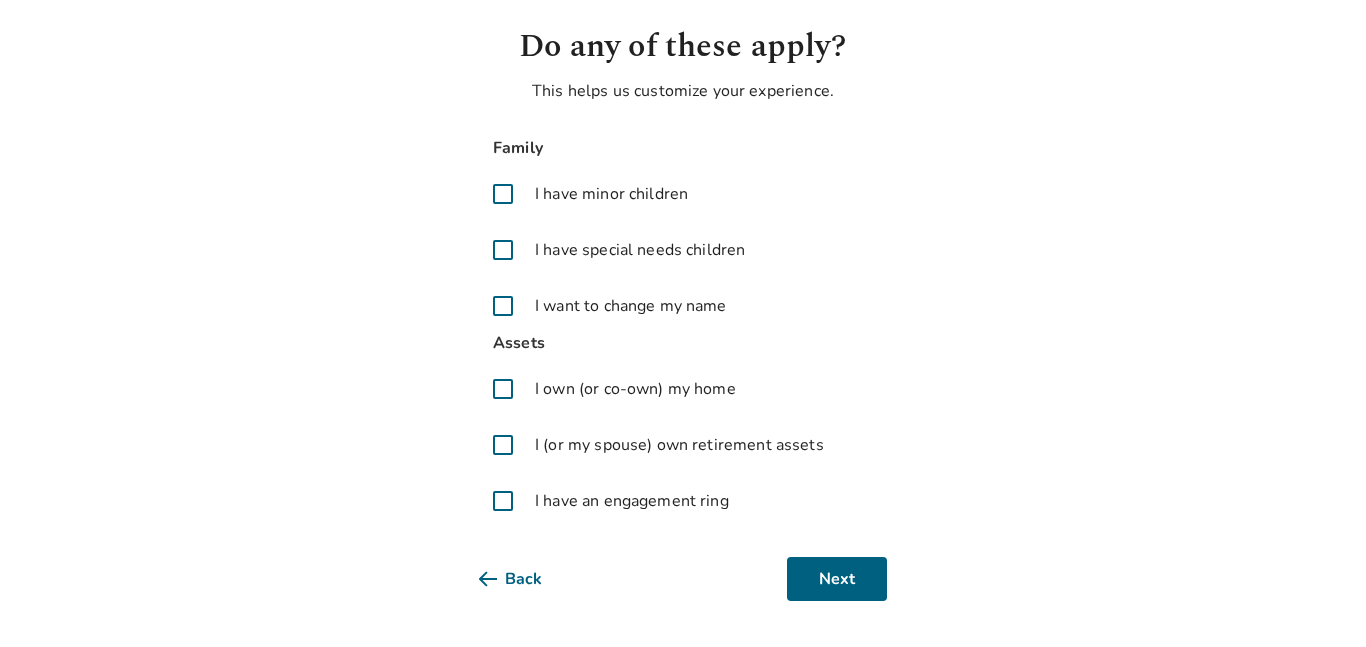 click at bounding box center (503, 501) 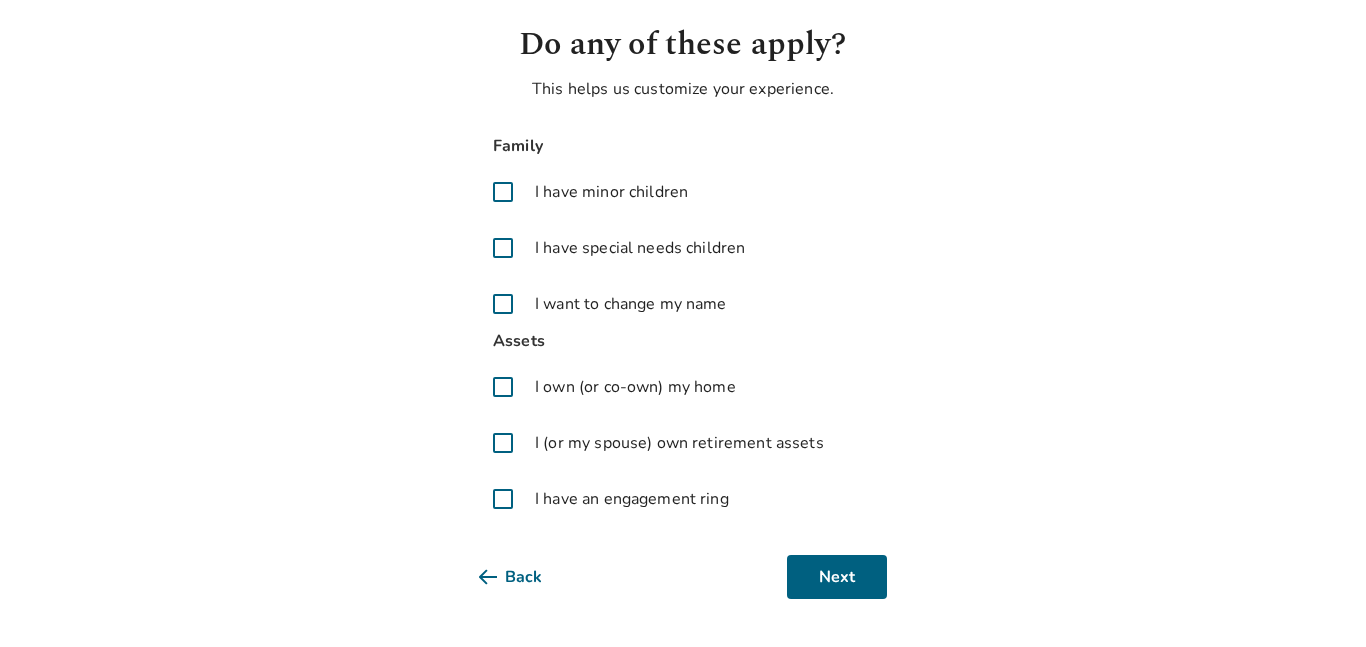scroll, scrollTop: 96, scrollLeft: 0, axis: vertical 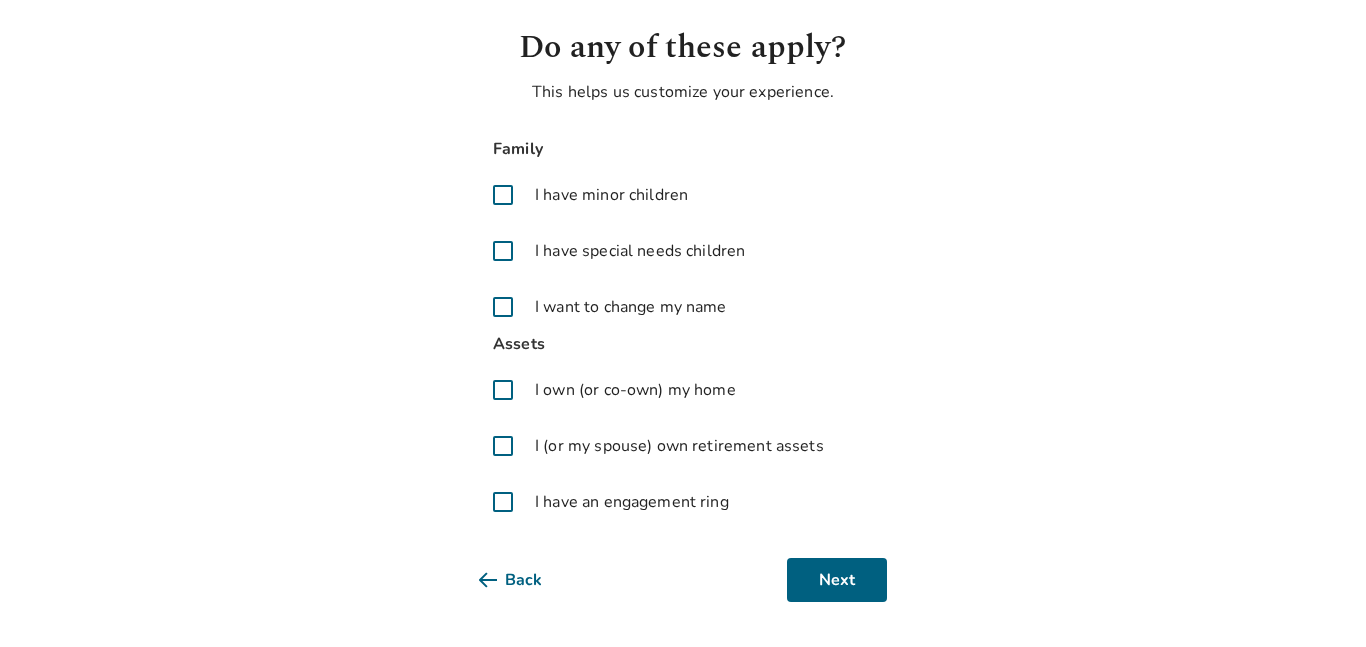click at bounding box center (503, 502) 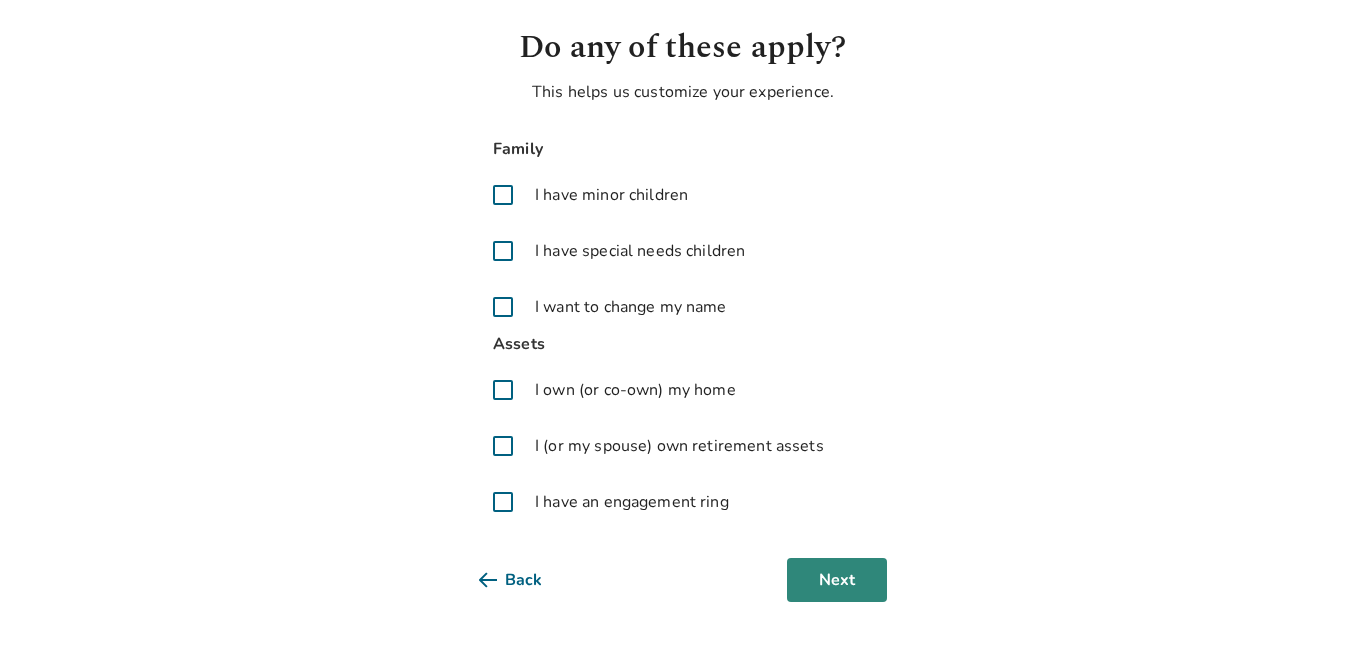 click on "Next" at bounding box center (837, 580) 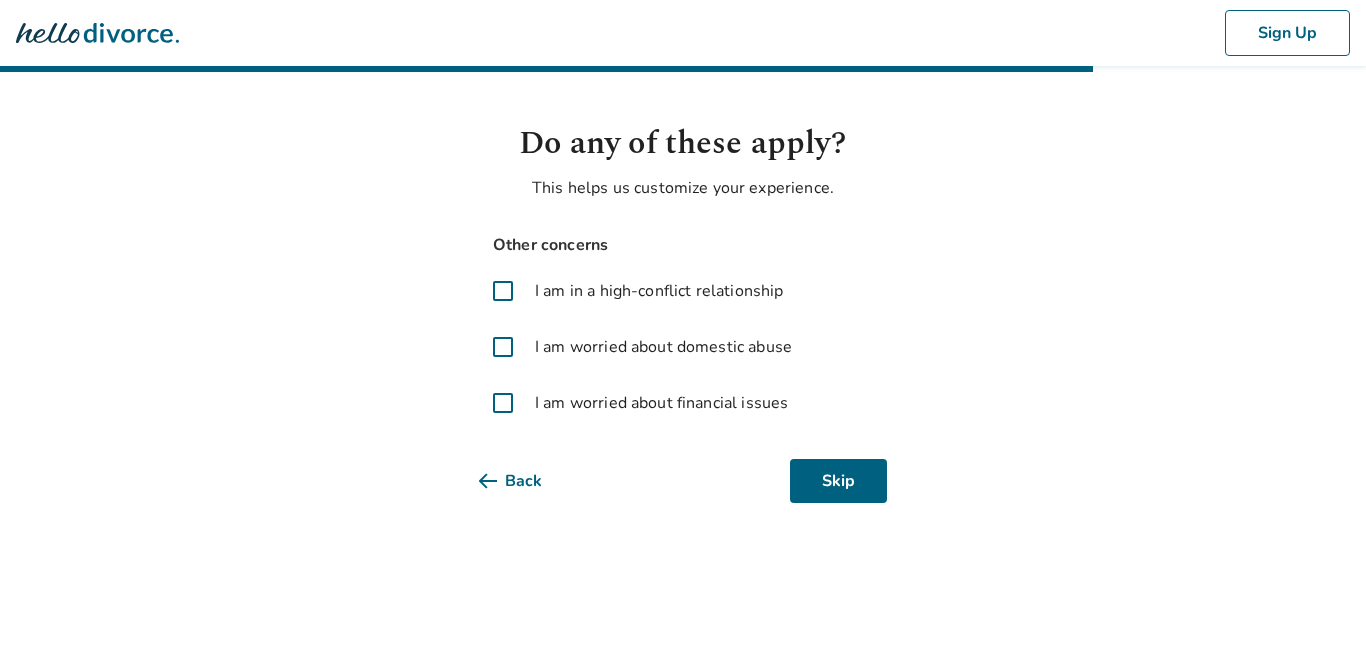 click at bounding box center [503, 403] 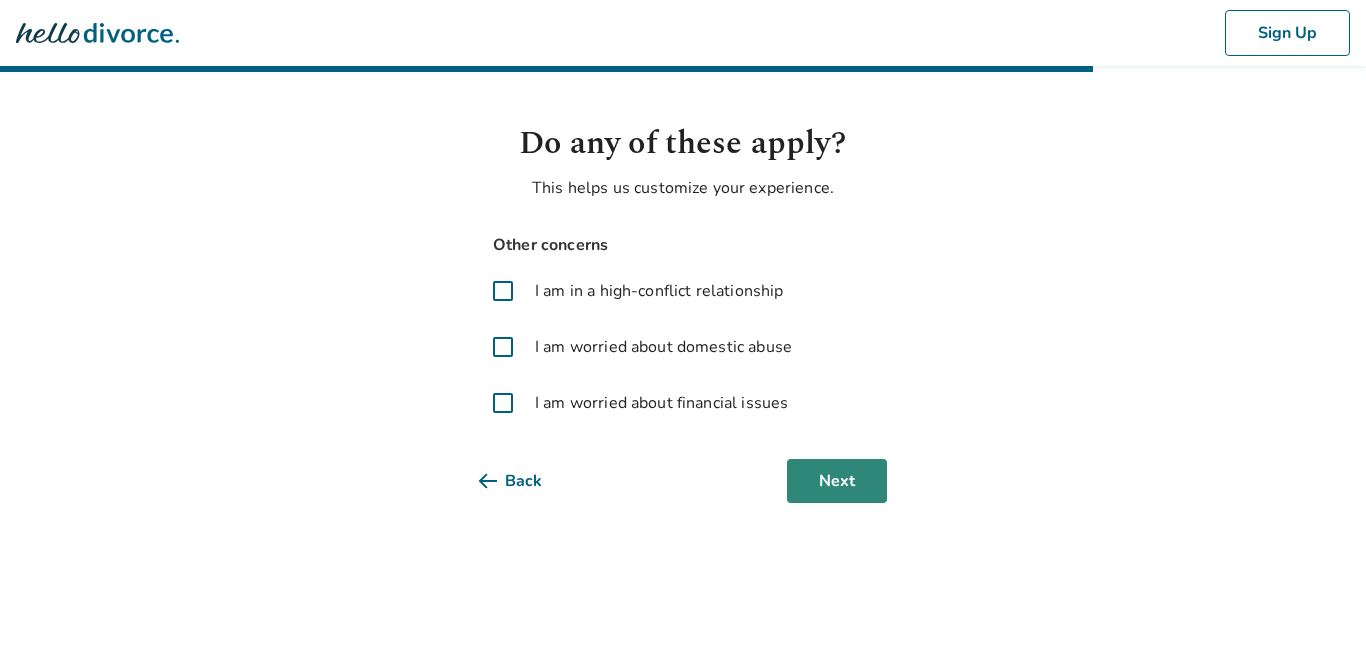 click on "Next" at bounding box center [837, 481] 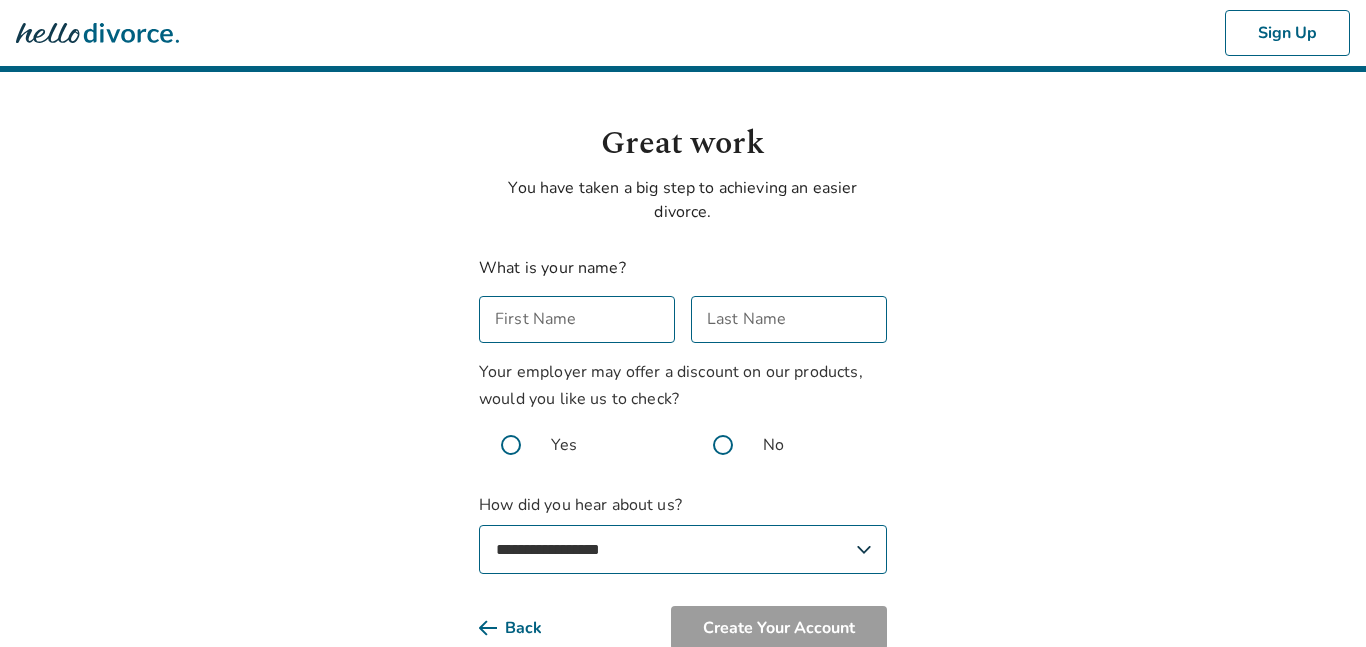 click on "First Name" at bounding box center (577, 319) 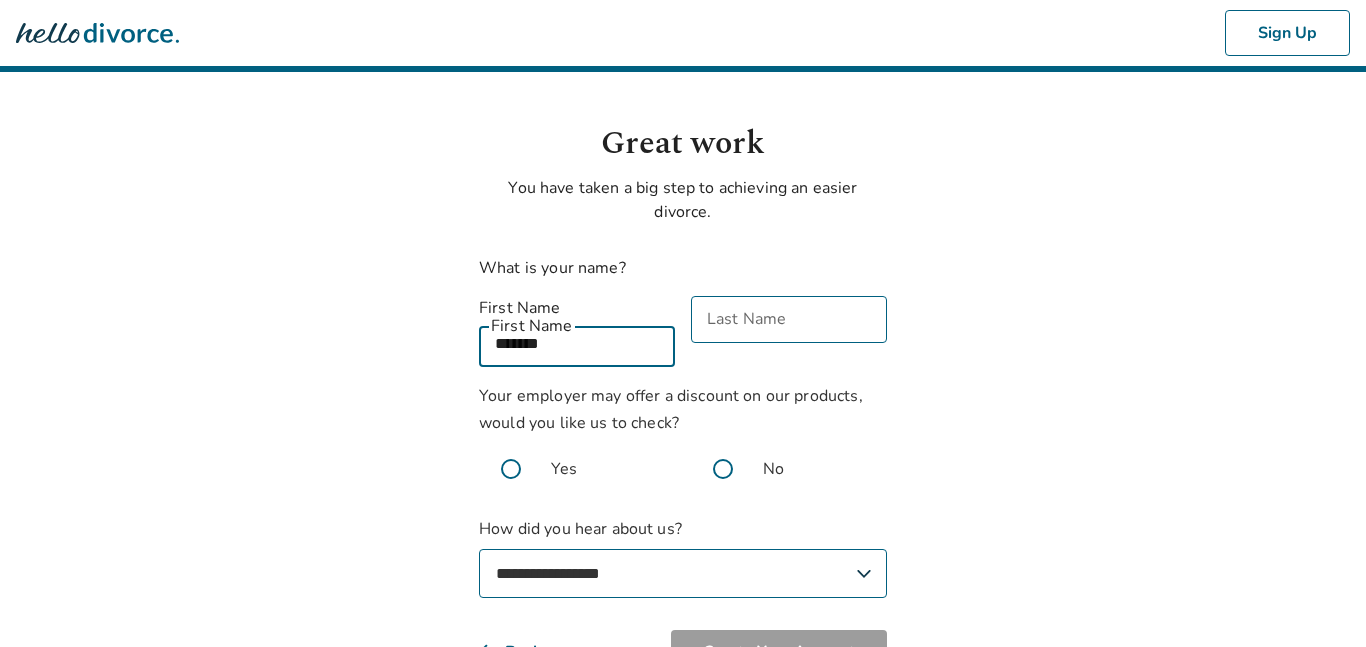 type on "*******" 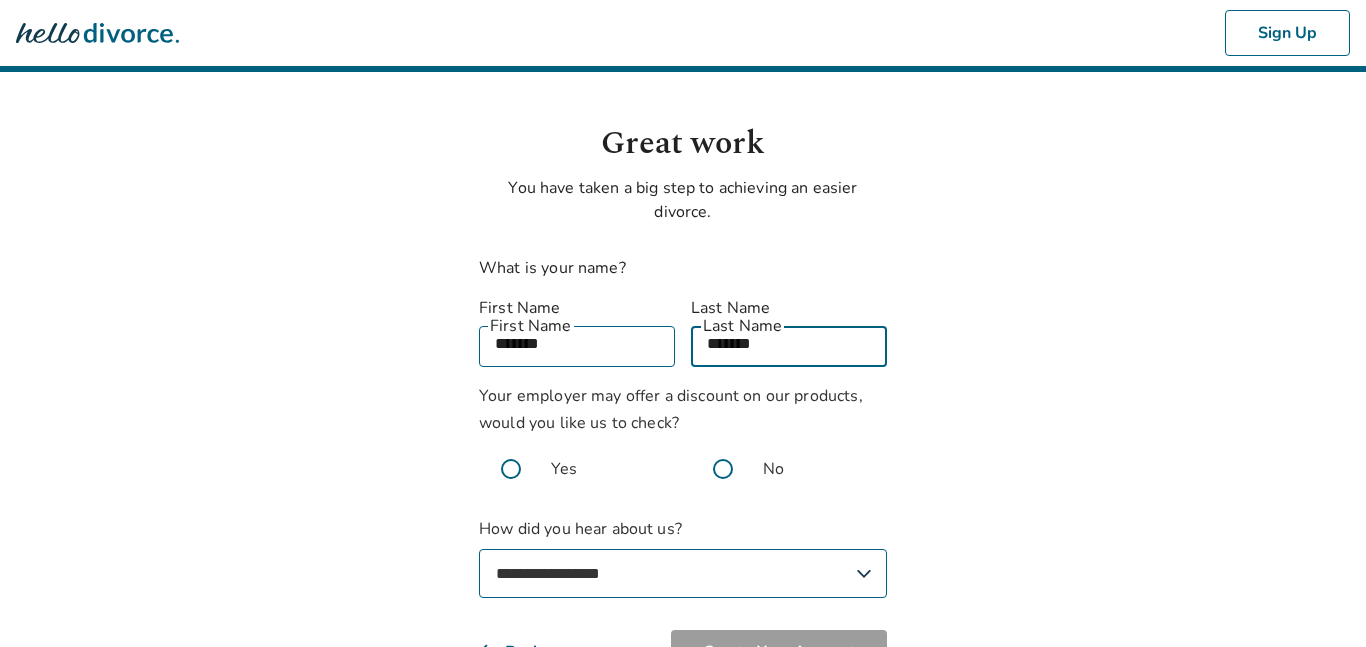 type on "*******" 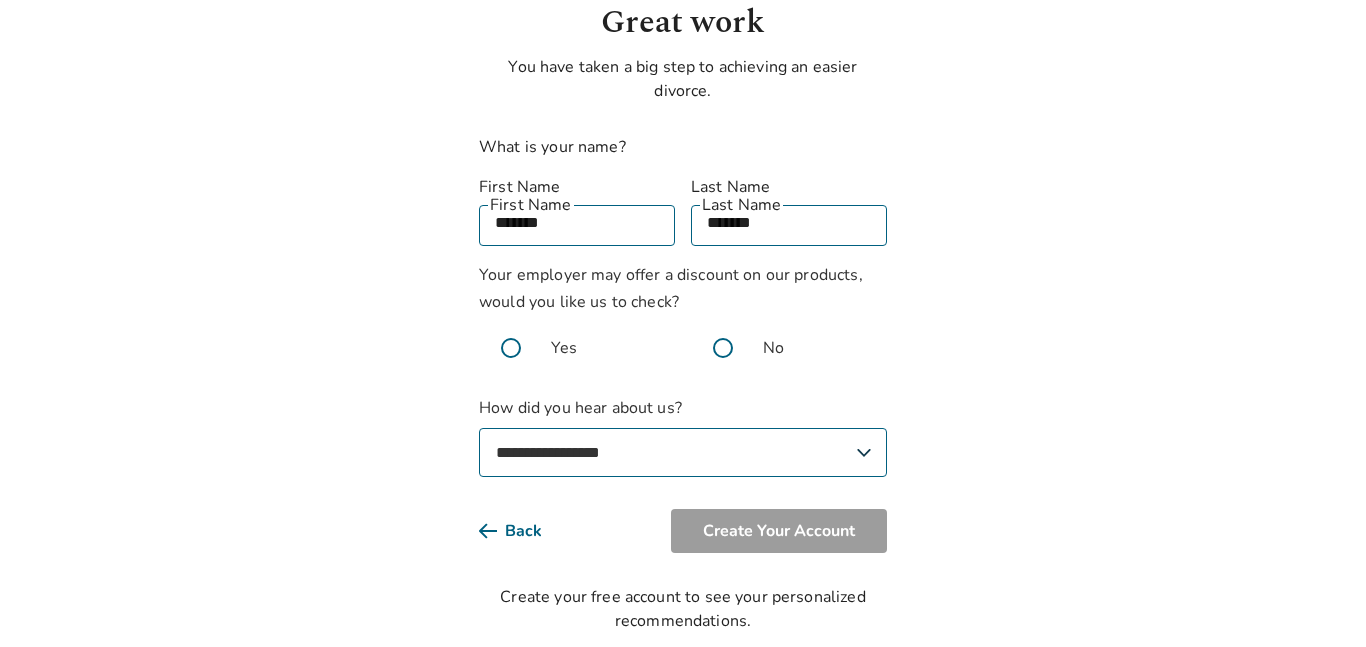 scroll, scrollTop: 131, scrollLeft: 0, axis: vertical 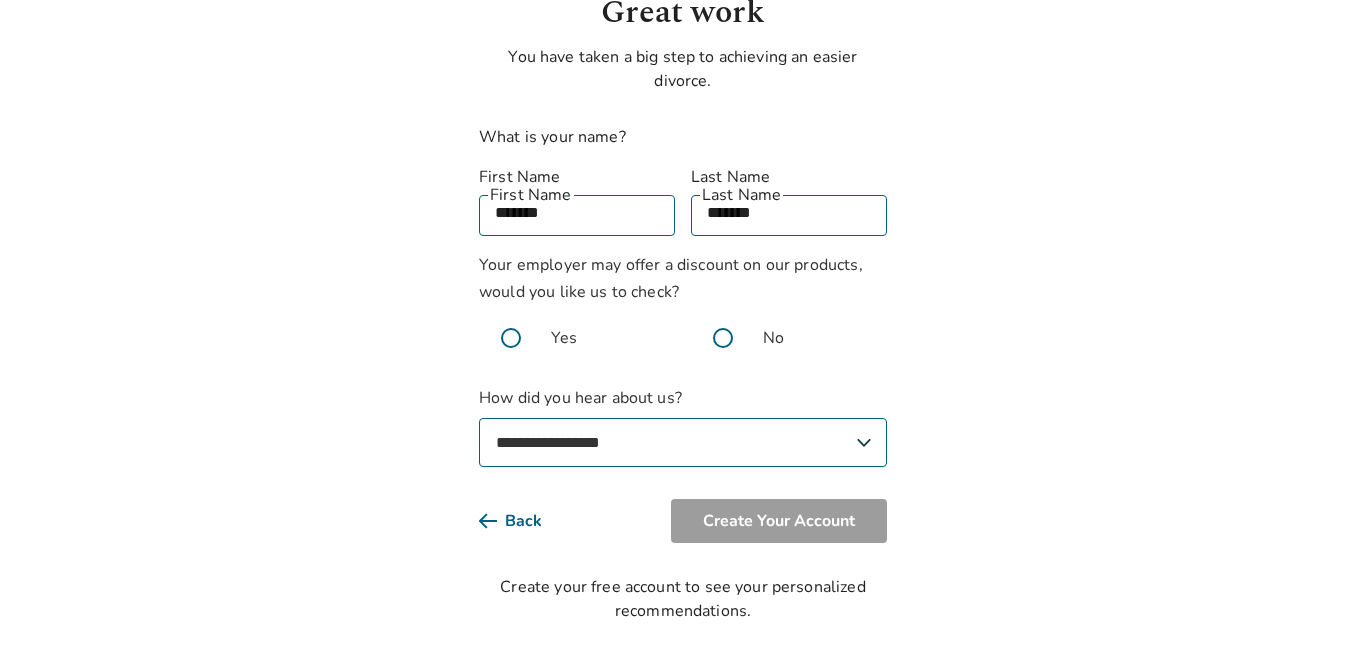 click on "**********" at bounding box center [683, 442] 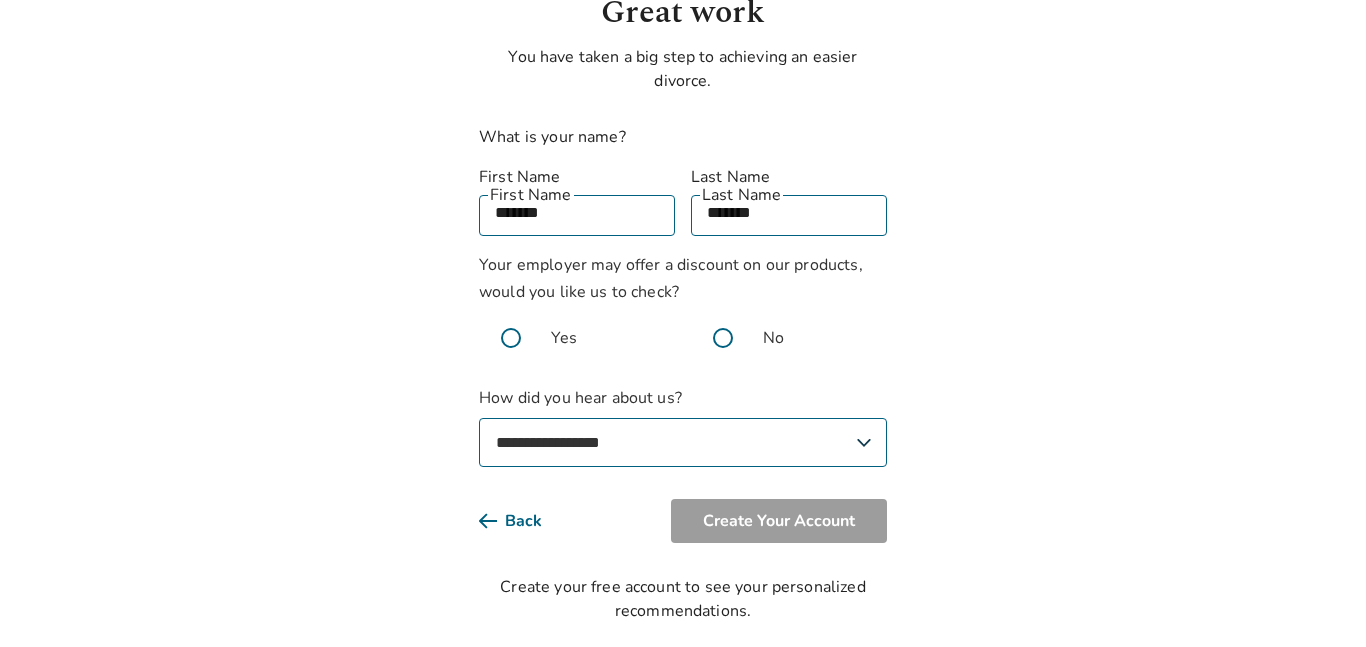 select on "**********" 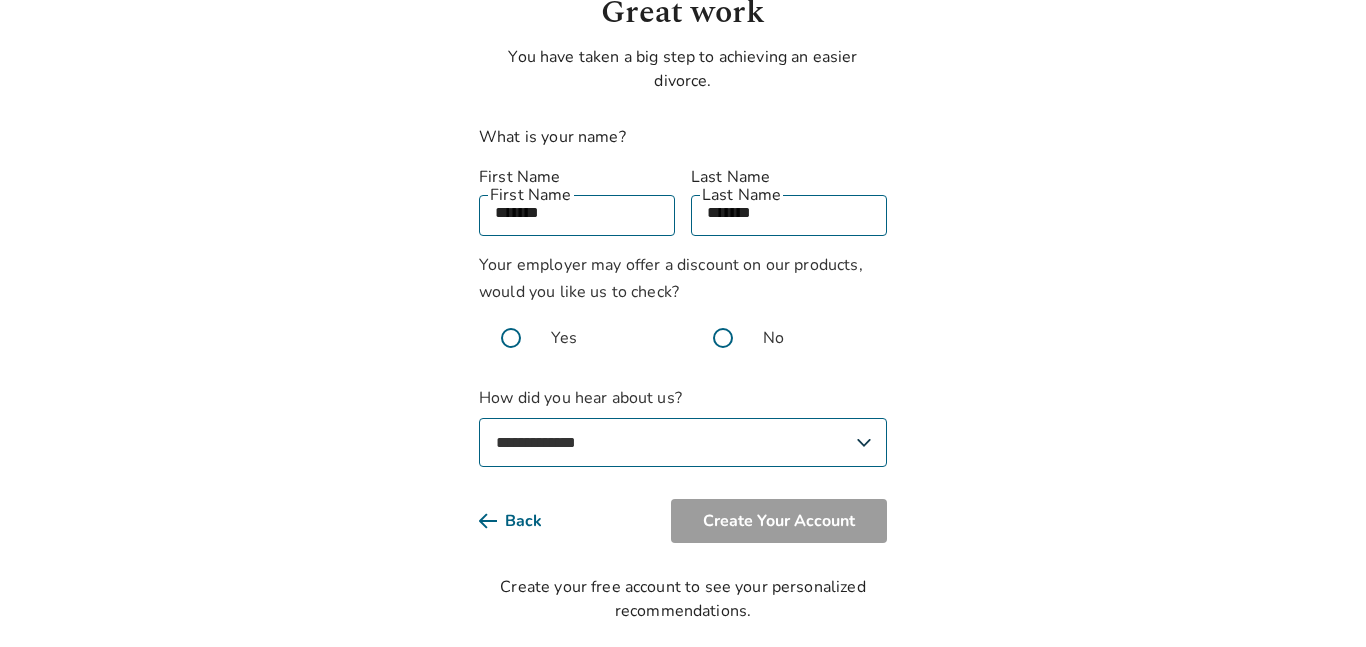 click on "**********" at bounding box center [683, 442] 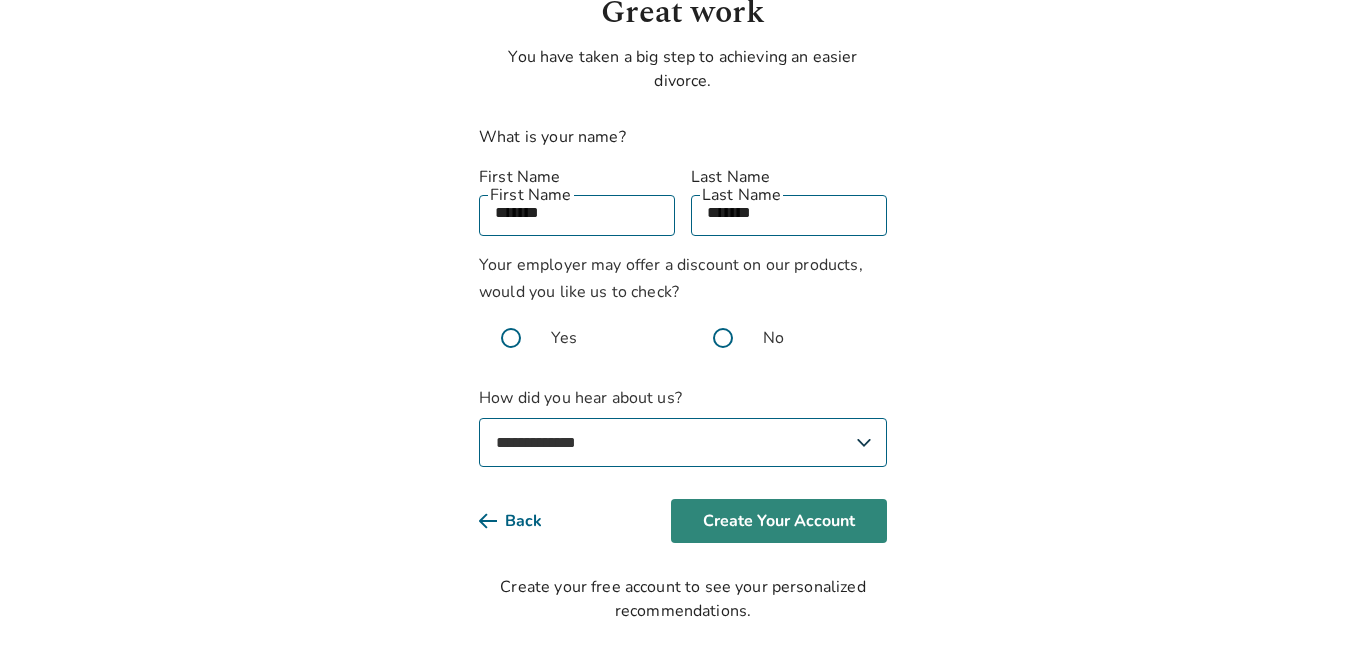 click on "Create Your Account" at bounding box center (779, 521) 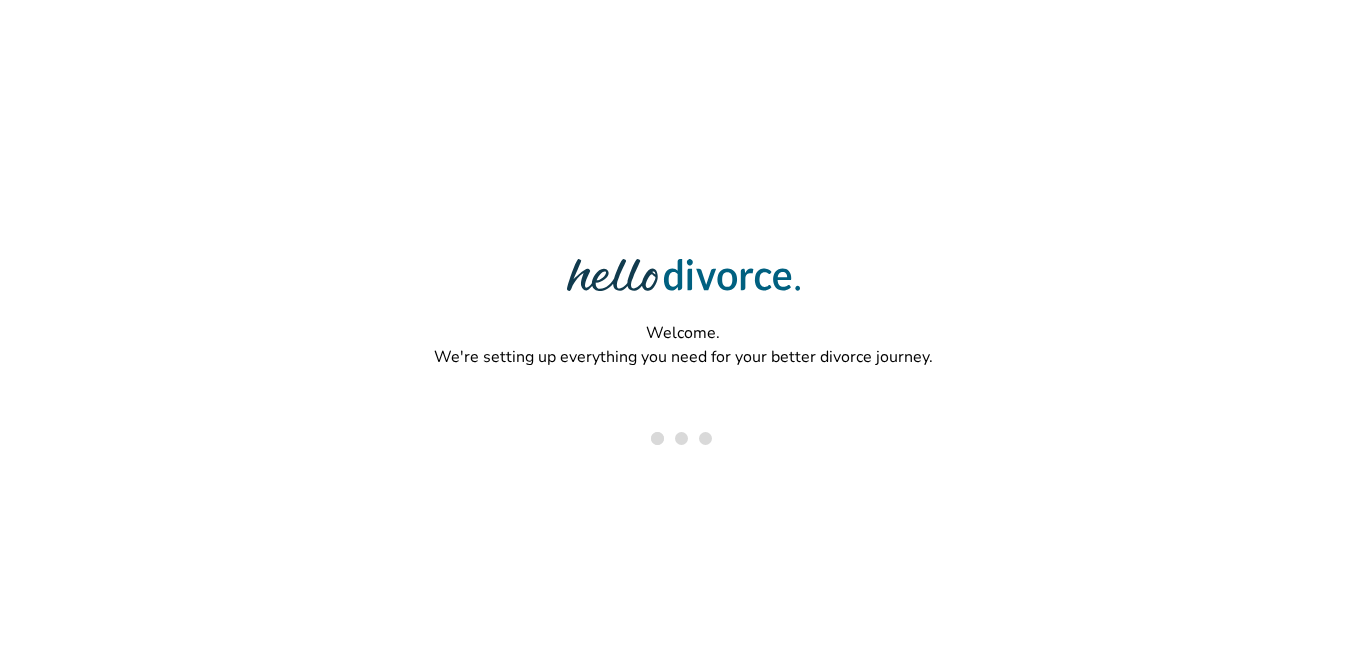 scroll, scrollTop: 0, scrollLeft: 0, axis: both 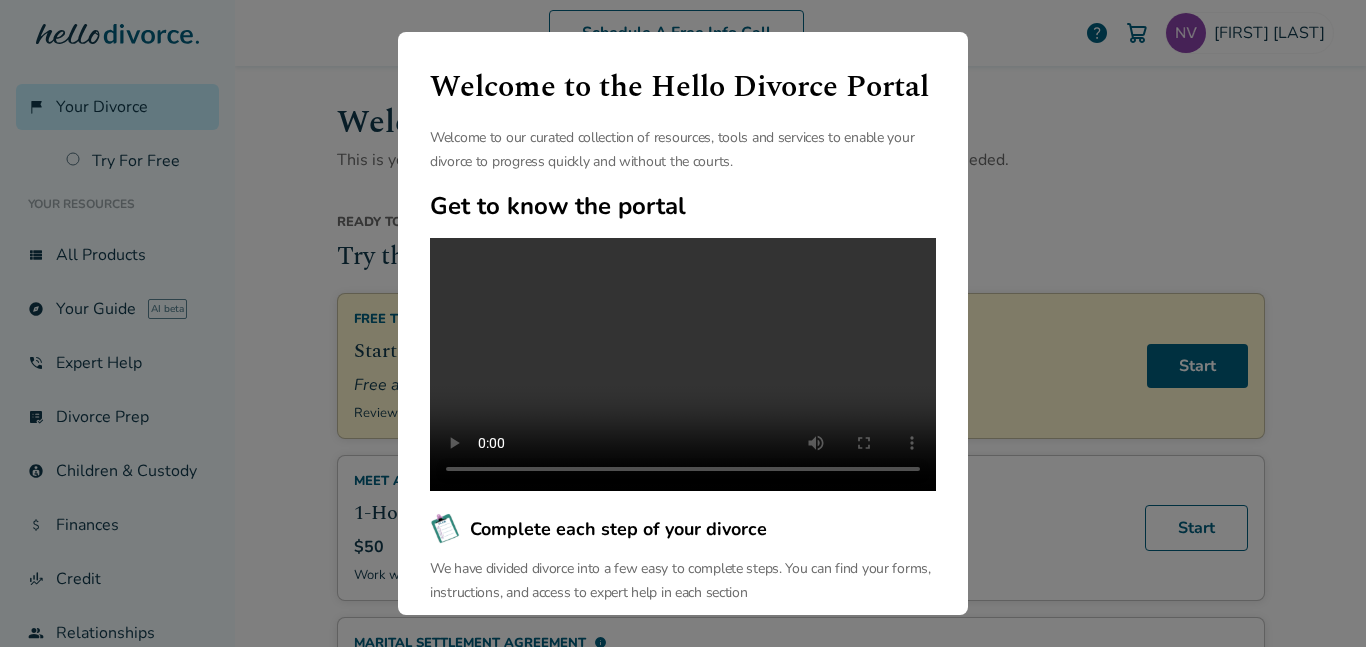 click on "Welcome to the Hello Divorce Portal Welcome to our curated collection of resources, tools and services to enable your divorce to progress quickly and without the courts. Get to know the portal Complete each step of your divorce We have divided divorce into a few easy to complete steps. You can find your forms, instructions, and access to expert help in each section Largest online library of divorce resources We have the largest free online library of articles and resources that help you navigate your unique divorce journey. We support you before, during and after your divorce. Continue" at bounding box center (683, 323) 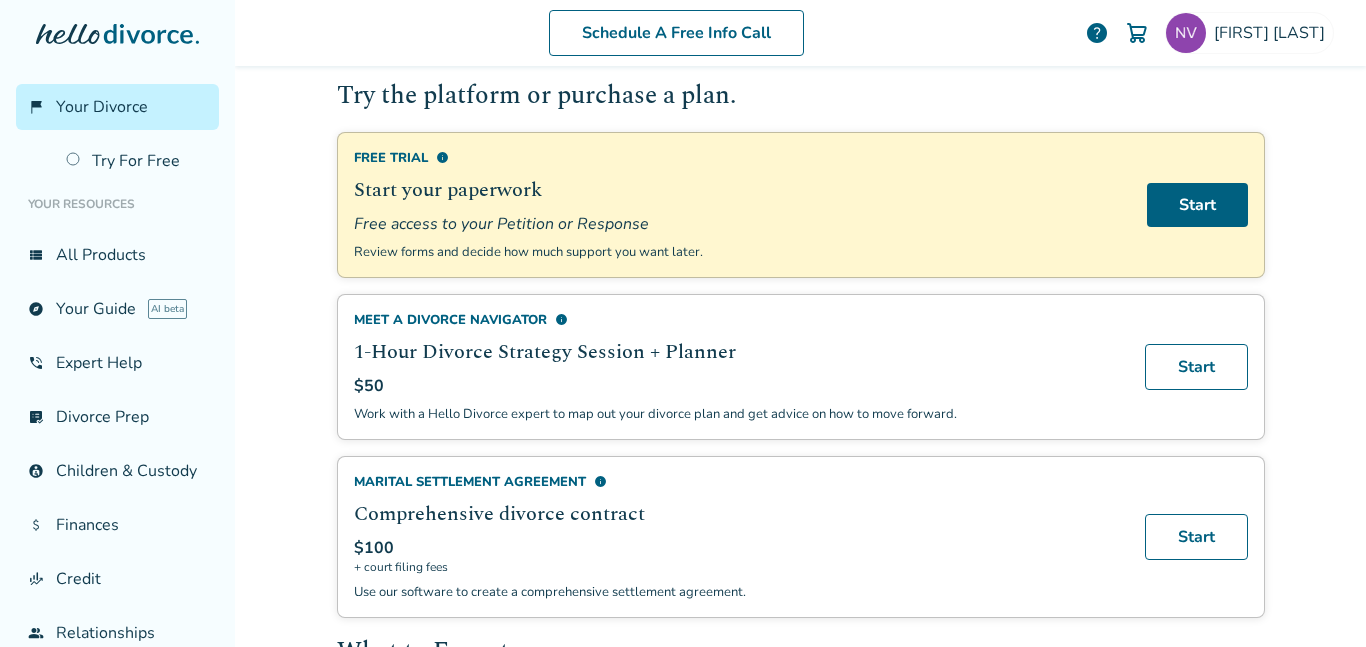 scroll, scrollTop: 181, scrollLeft: 0, axis: vertical 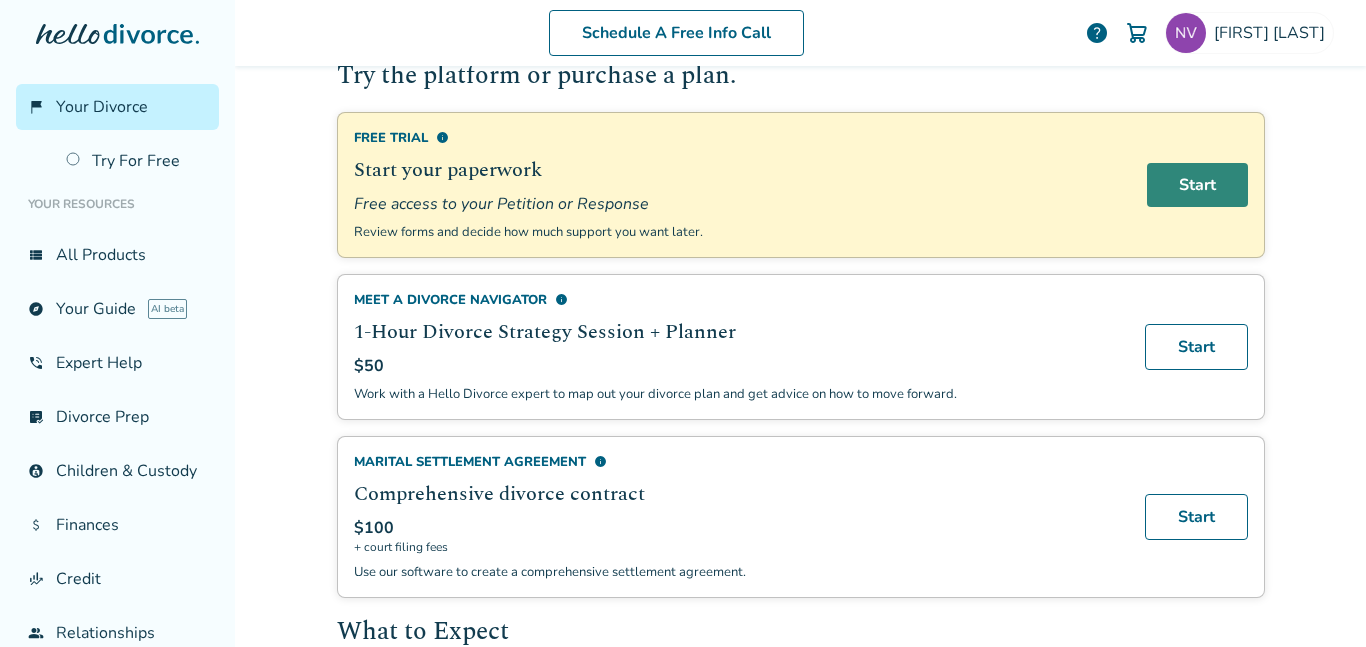 click on "Start" at bounding box center [1197, 185] 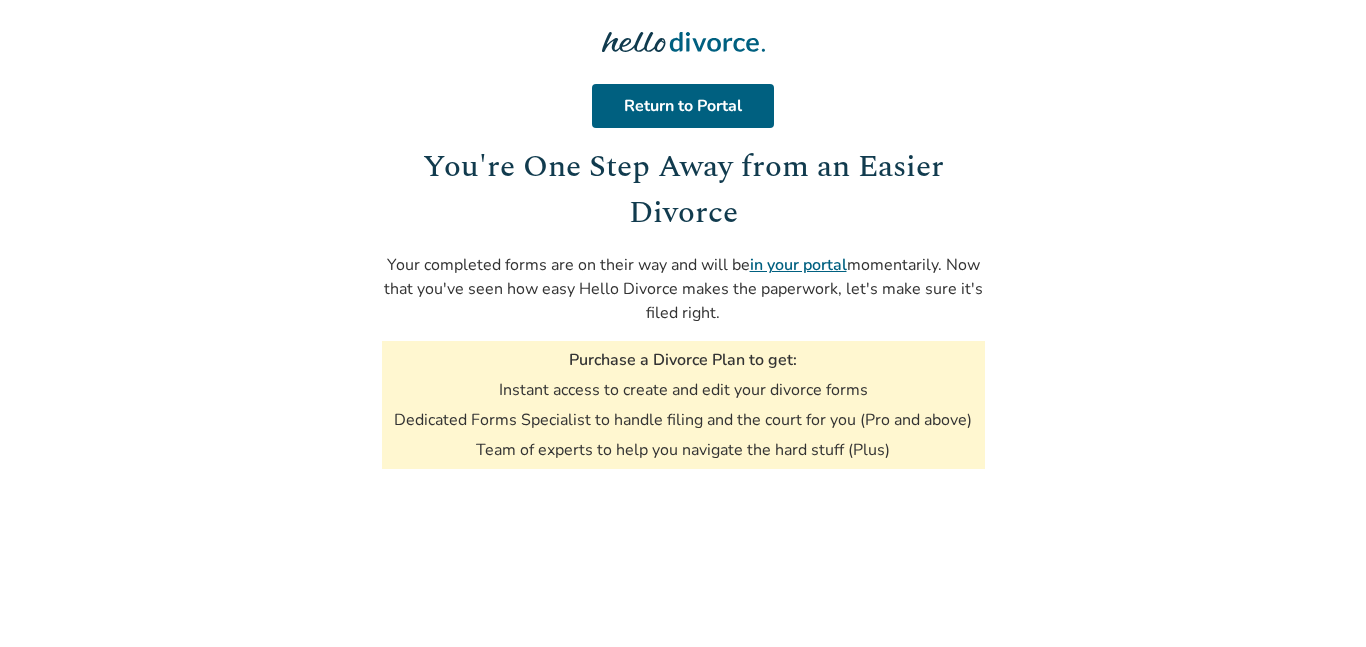 scroll, scrollTop: 0, scrollLeft: 0, axis: both 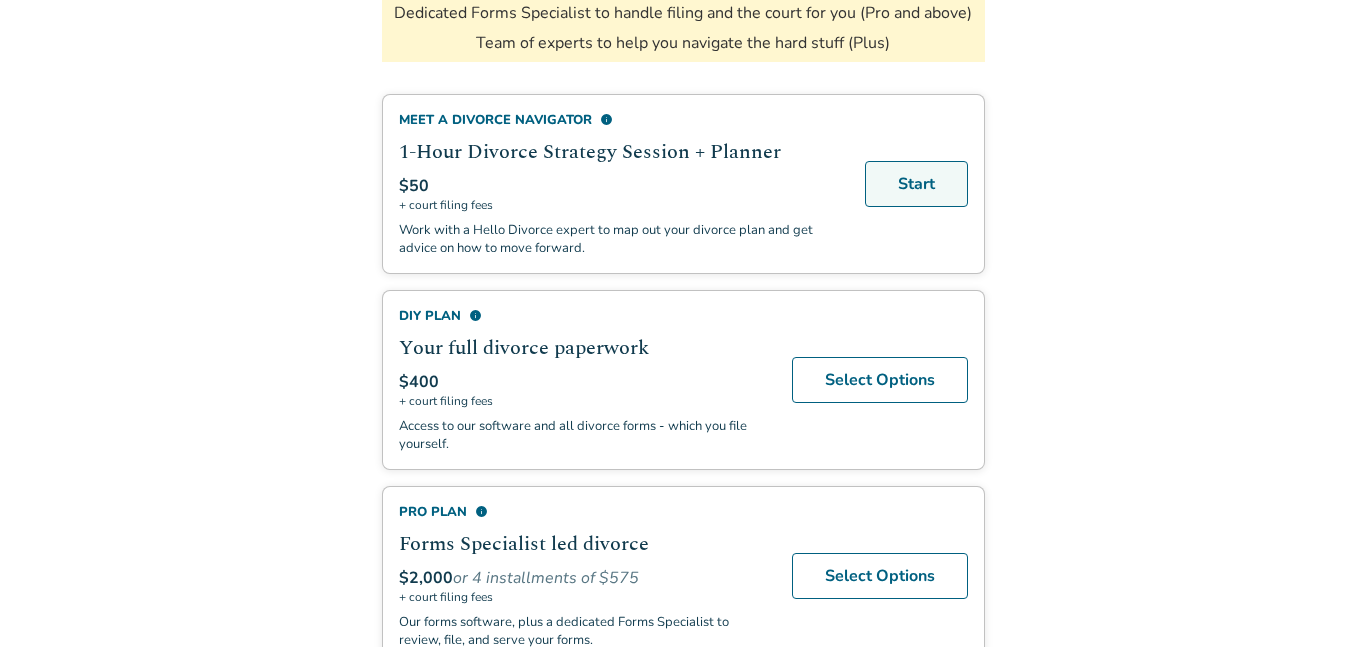 click on "Start" at bounding box center (916, 184) 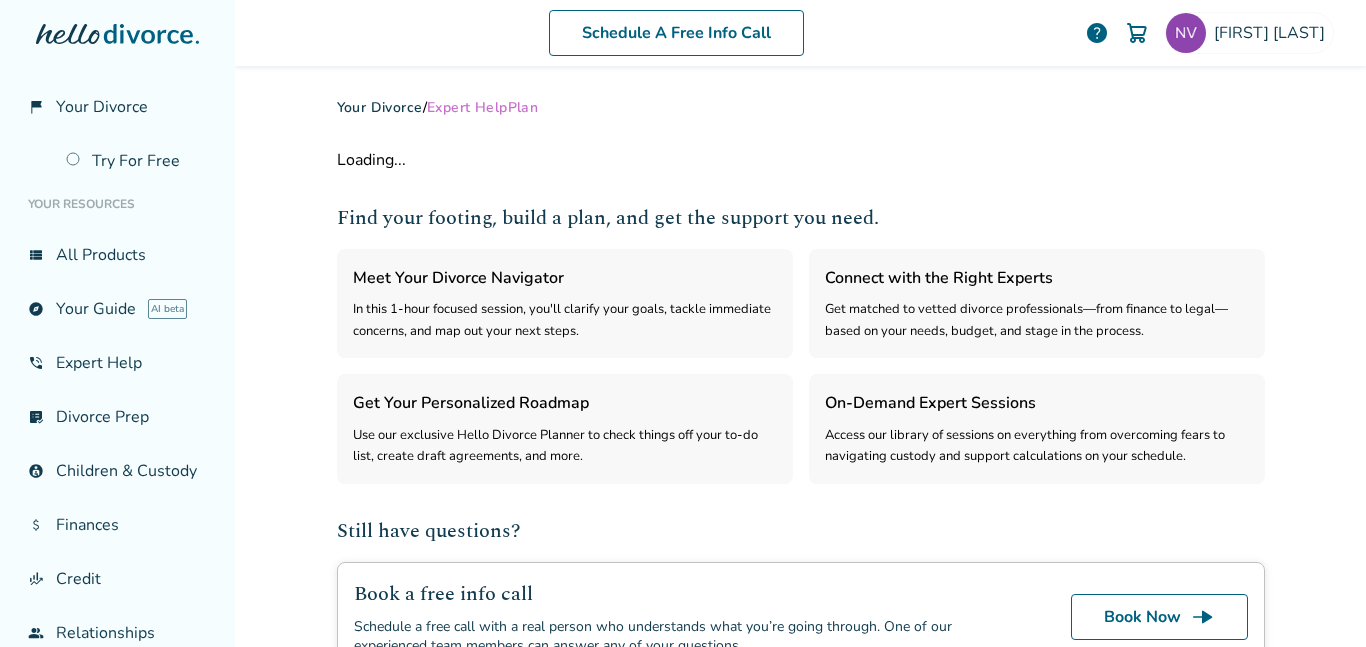 select on "***" 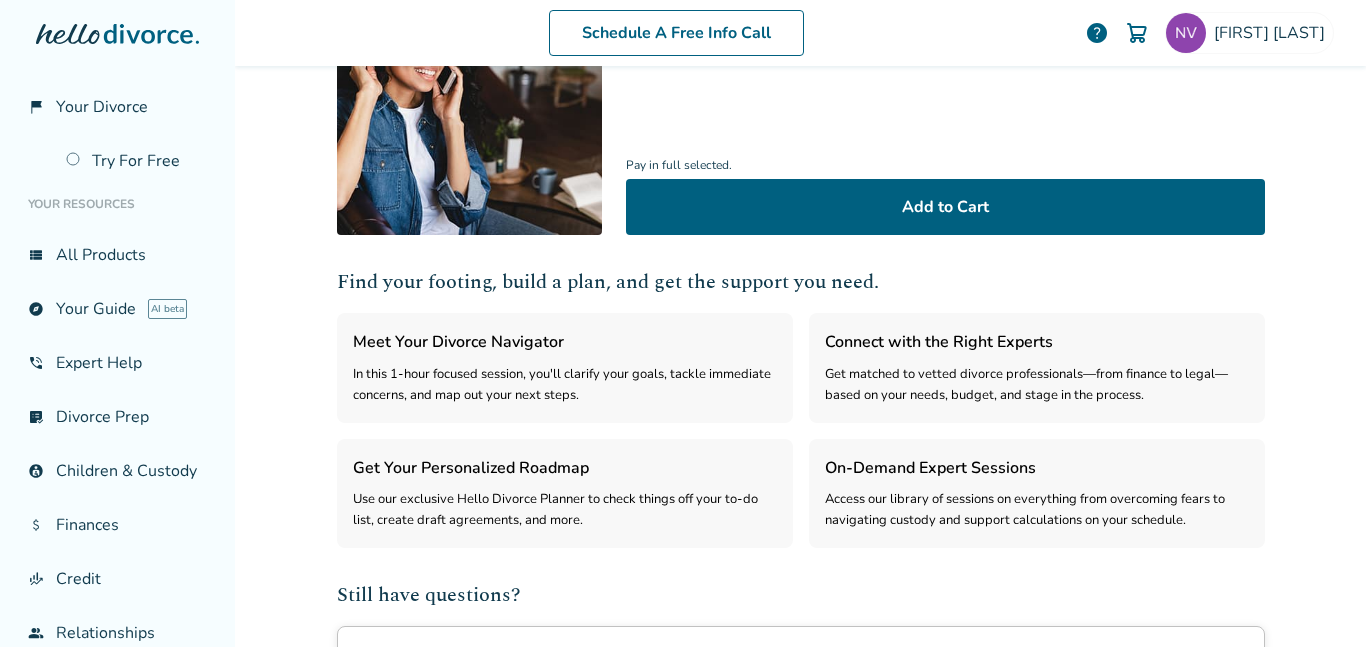 scroll, scrollTop: 352, scrollLeft: 0, axis: vertical 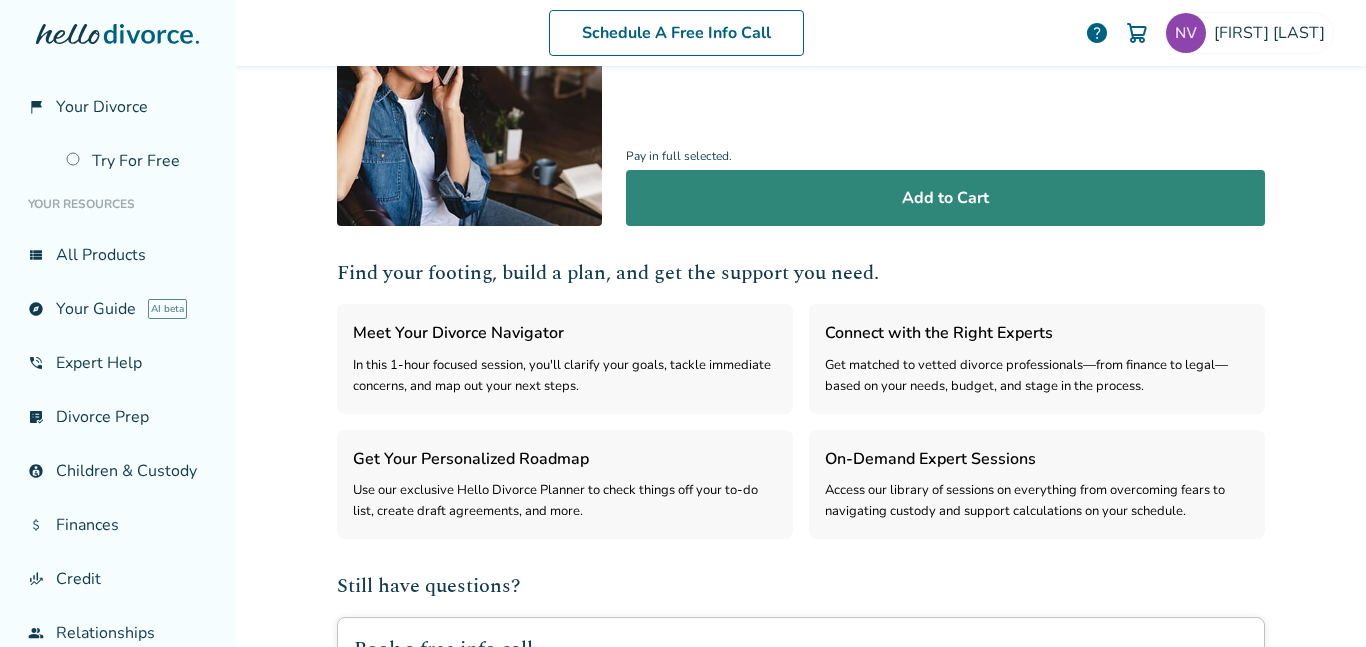 click on "Add to Cart" at bounding box center [945, 198] 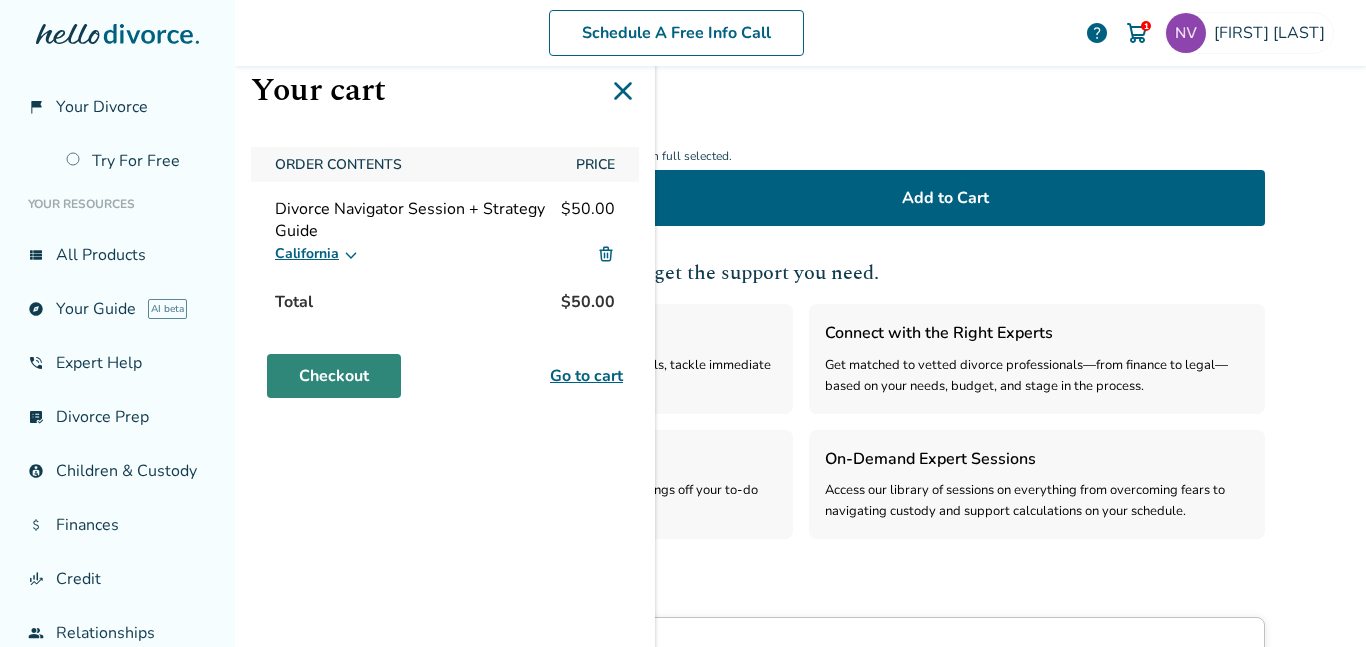 click on "Checkout" at bounding box center (334, 376) 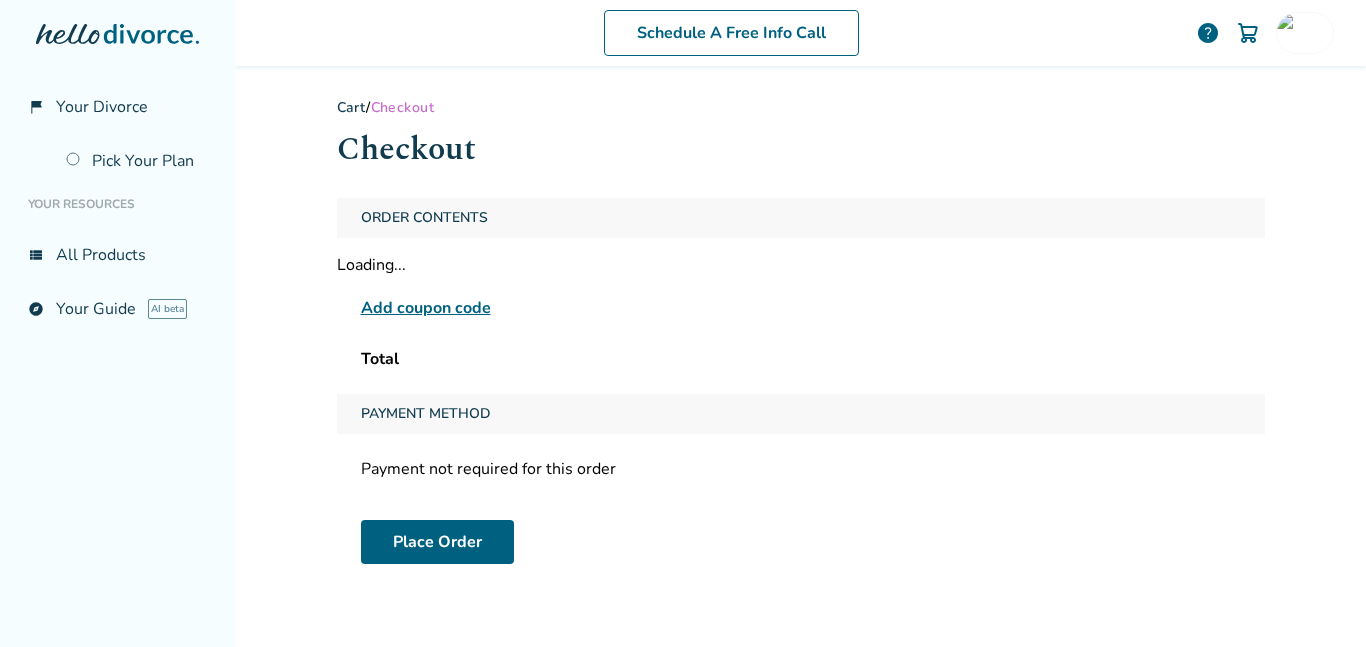 scroll, scrollTop: 0, scrollLeft: 0, axis: both 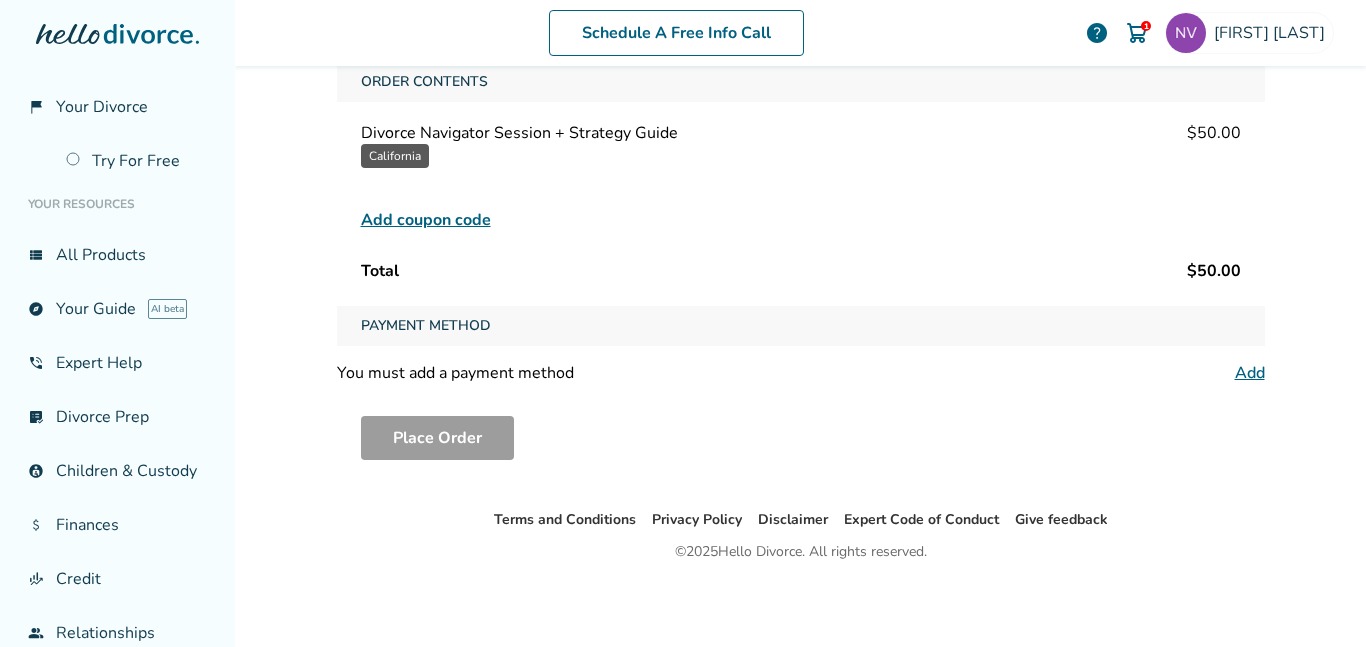 click on "You must add a payment method Add" at bounding box center (801, 373) 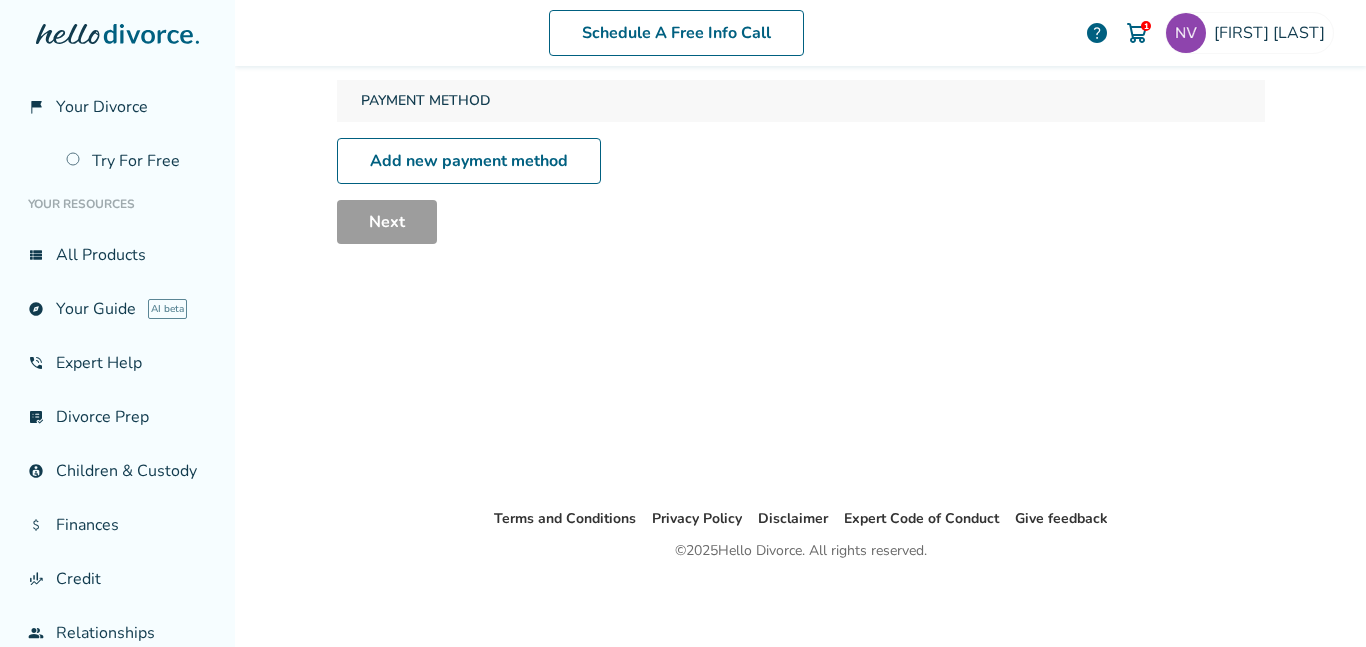 scroll, scrollTop: 98, scrollLeft: 0, axis: vertical 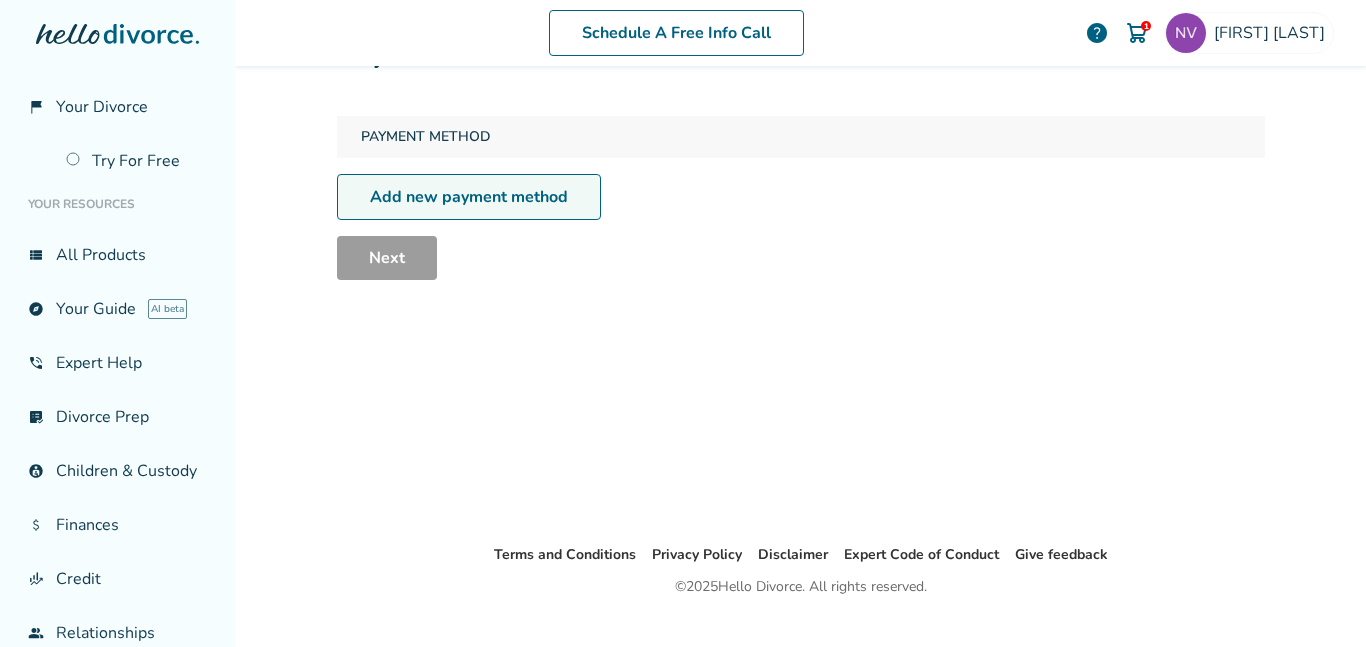 click on "Add new payment method" at bounding box center (469, 197) 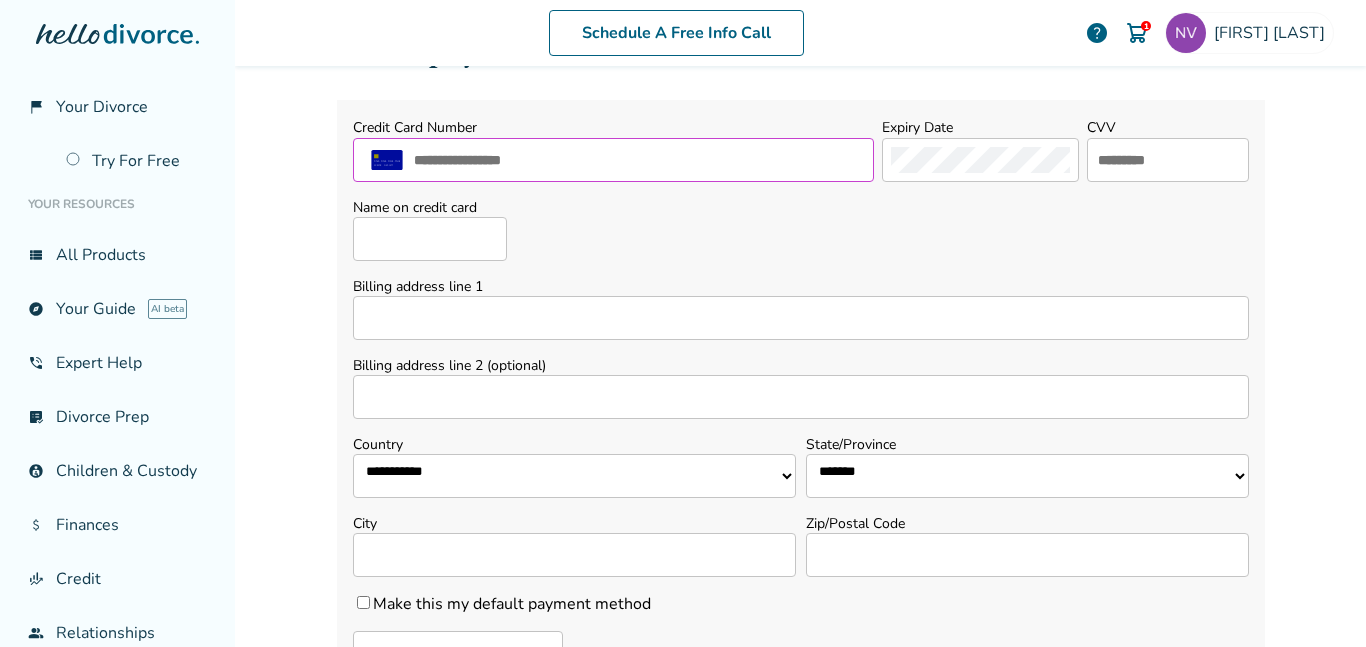 click at bounding box center (638, 160) 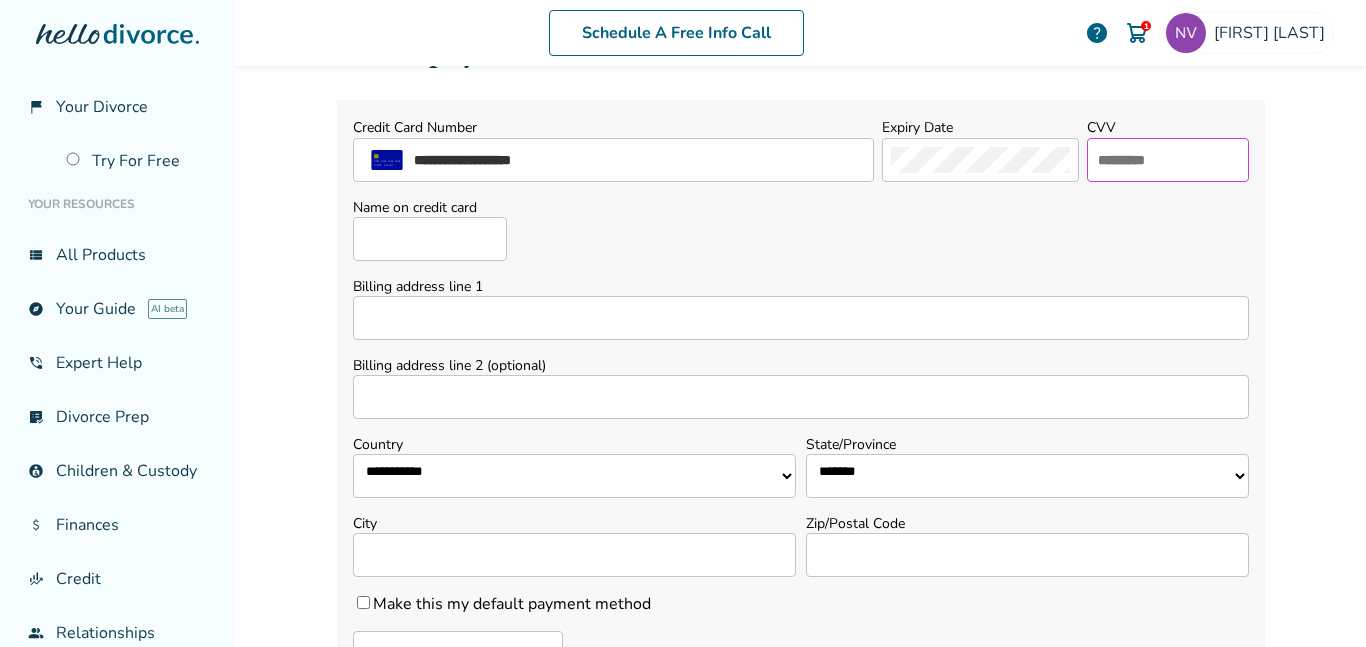type on "***" 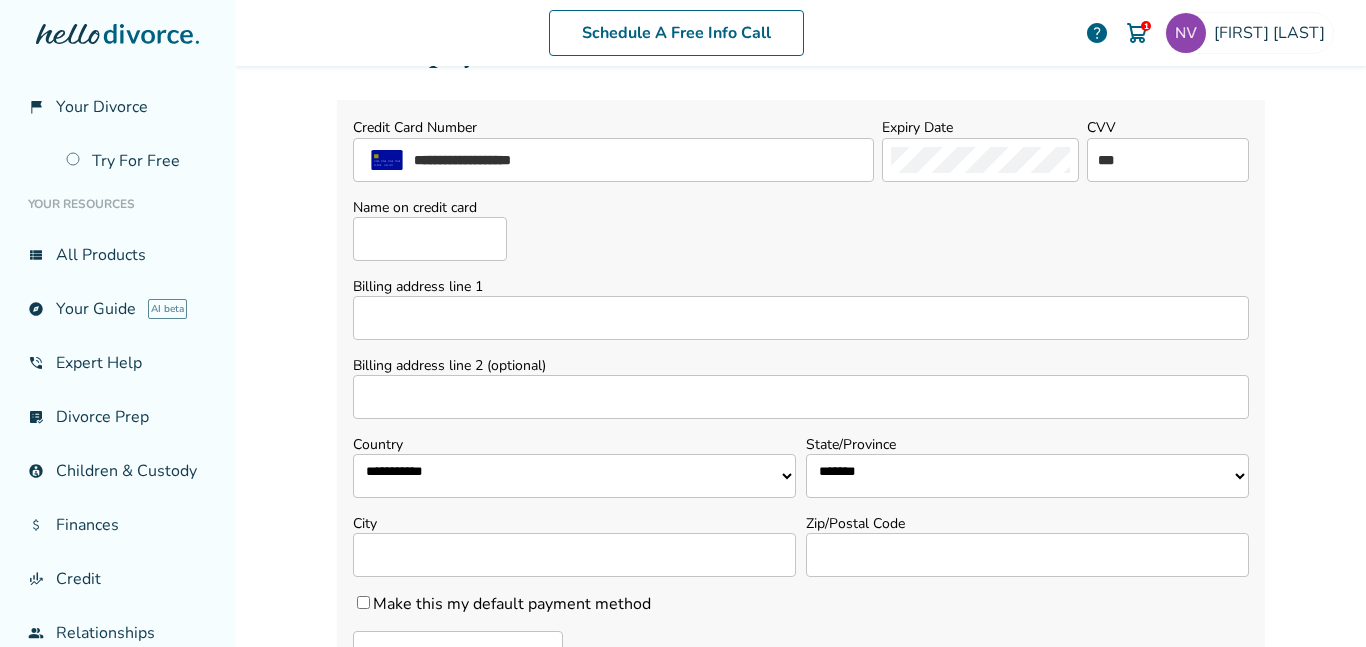 type on "**********" 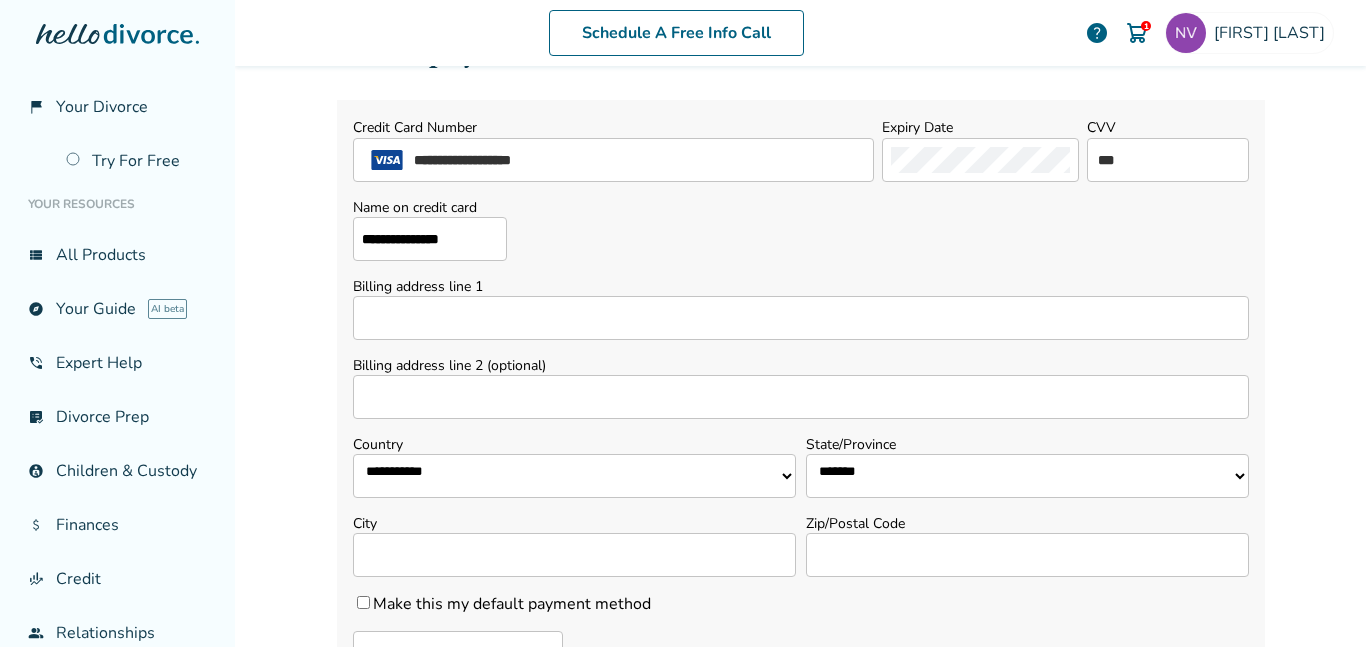 click on "Billing address line 1" at bounding box center [801, 318] 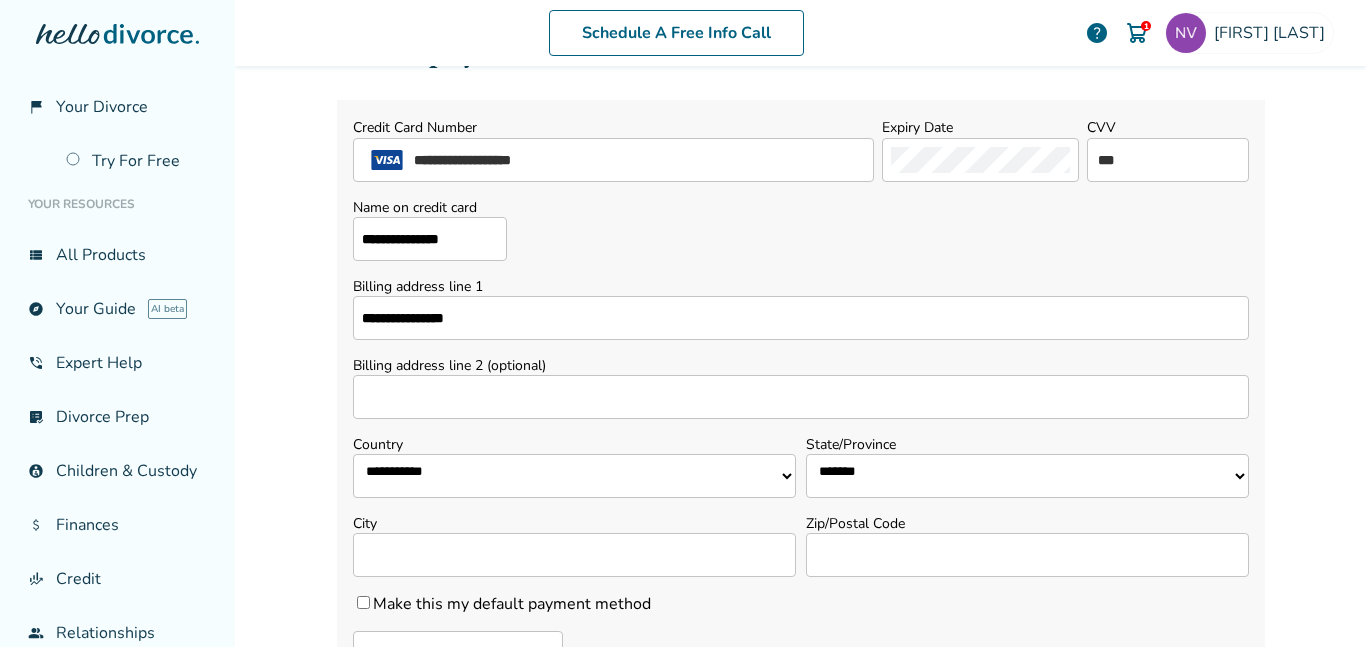select on "**" 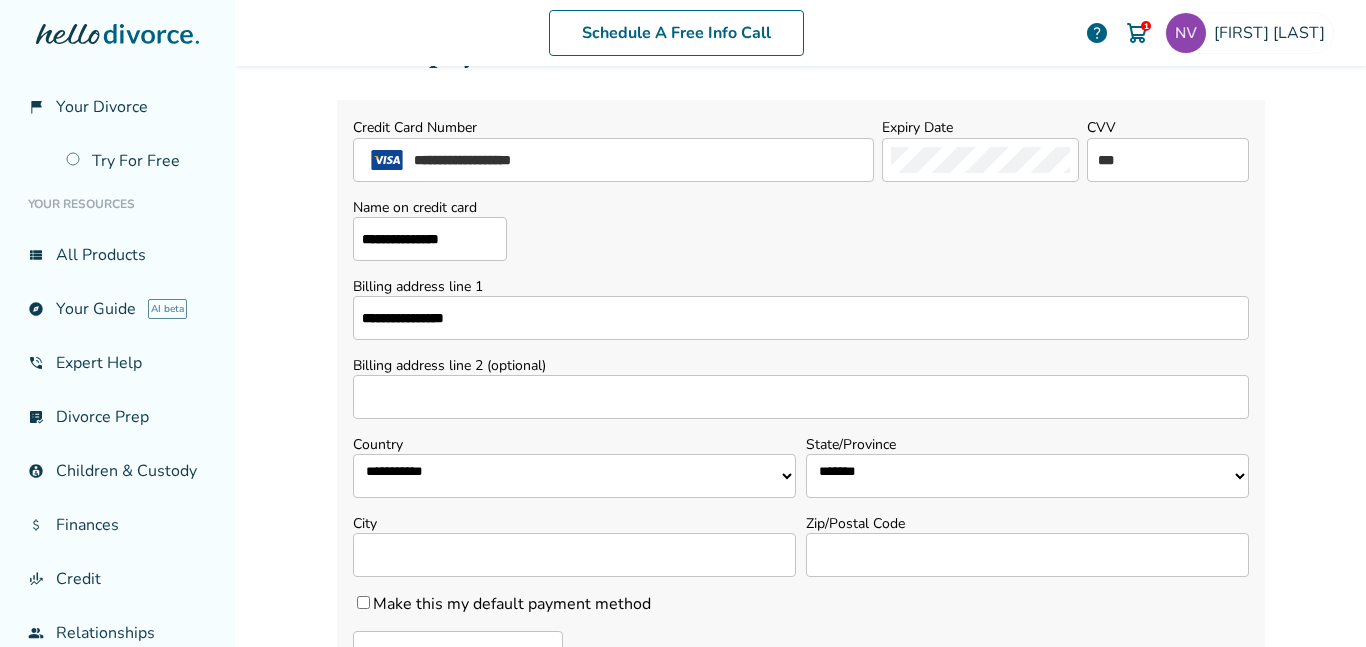 type on "**********" 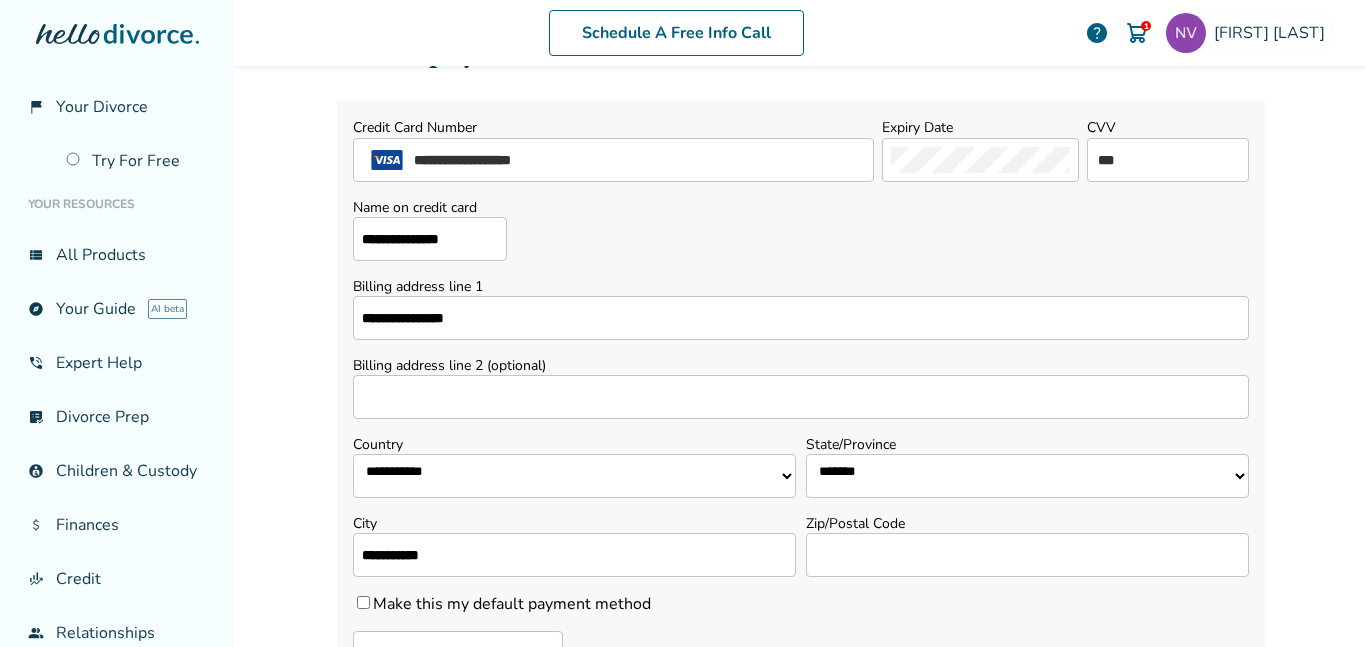 type on "*****" 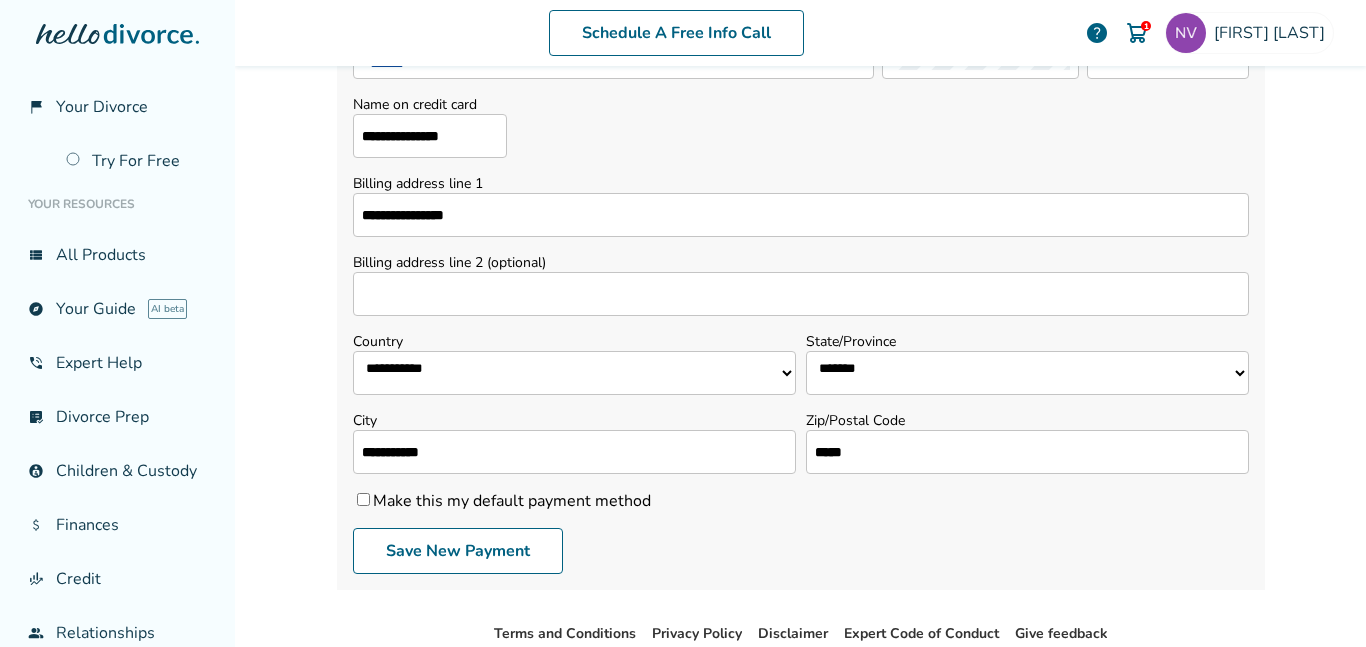 scroll, scrollTop: 316, scrollLeft: 0, axis: vertical 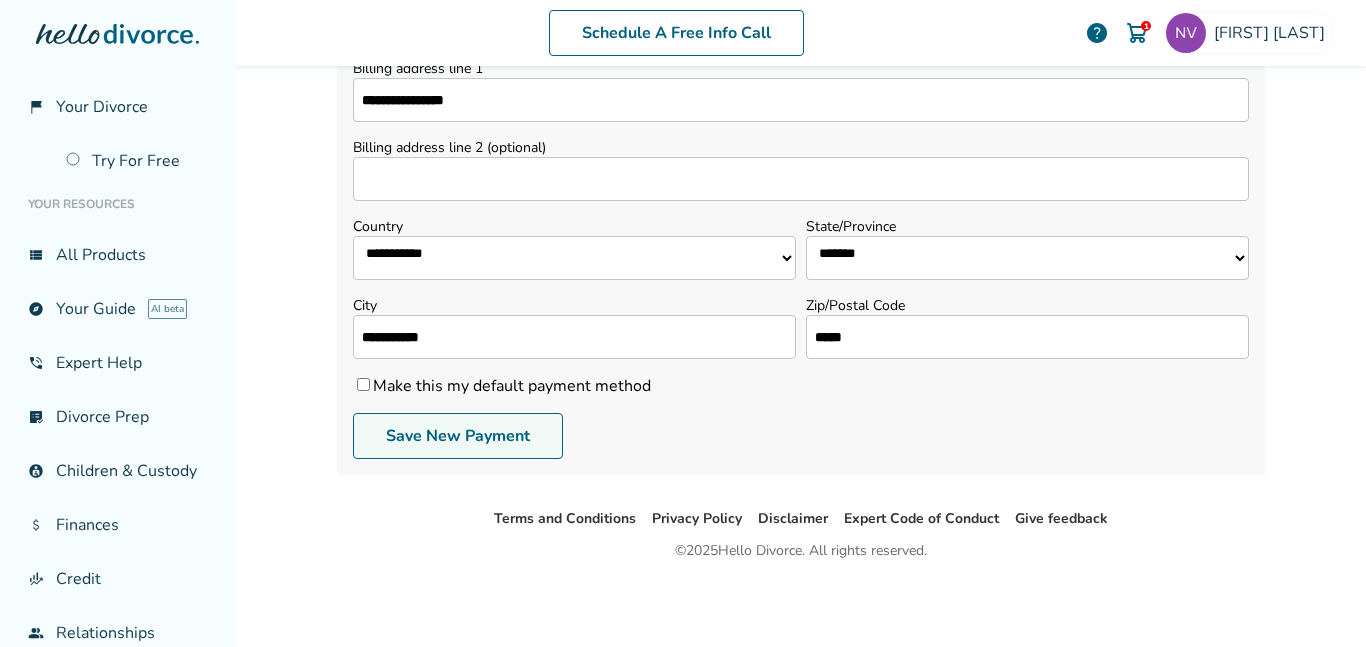 click on "Save New Payment" at bounding box center [458, 436] 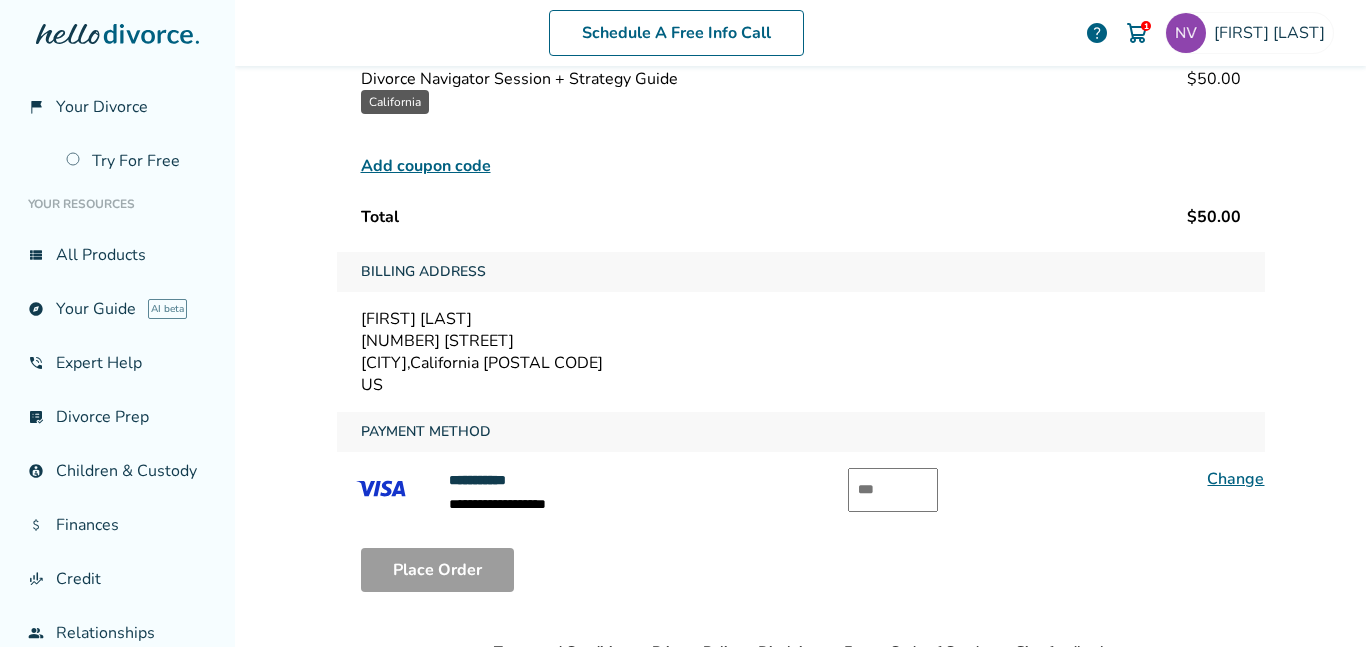 scroll, scrollTop: 323, scrollLeft: 0, axis: vertical 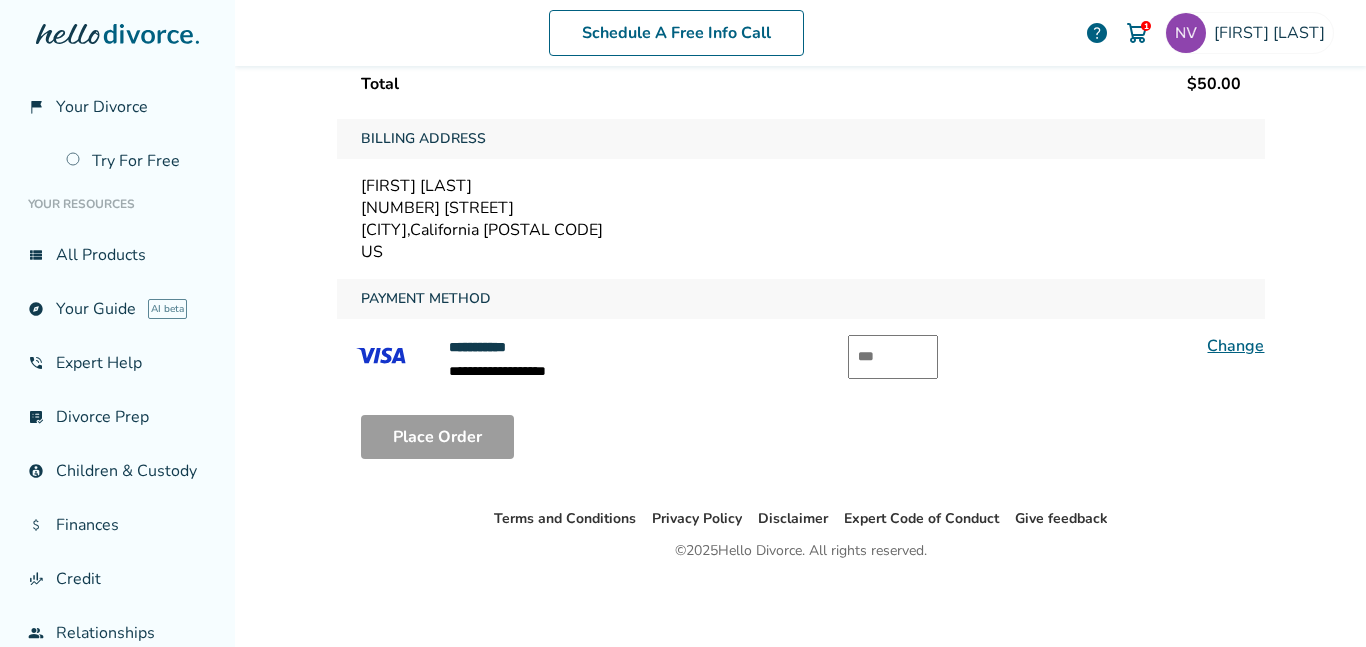 click at bounding box center (893, 357) 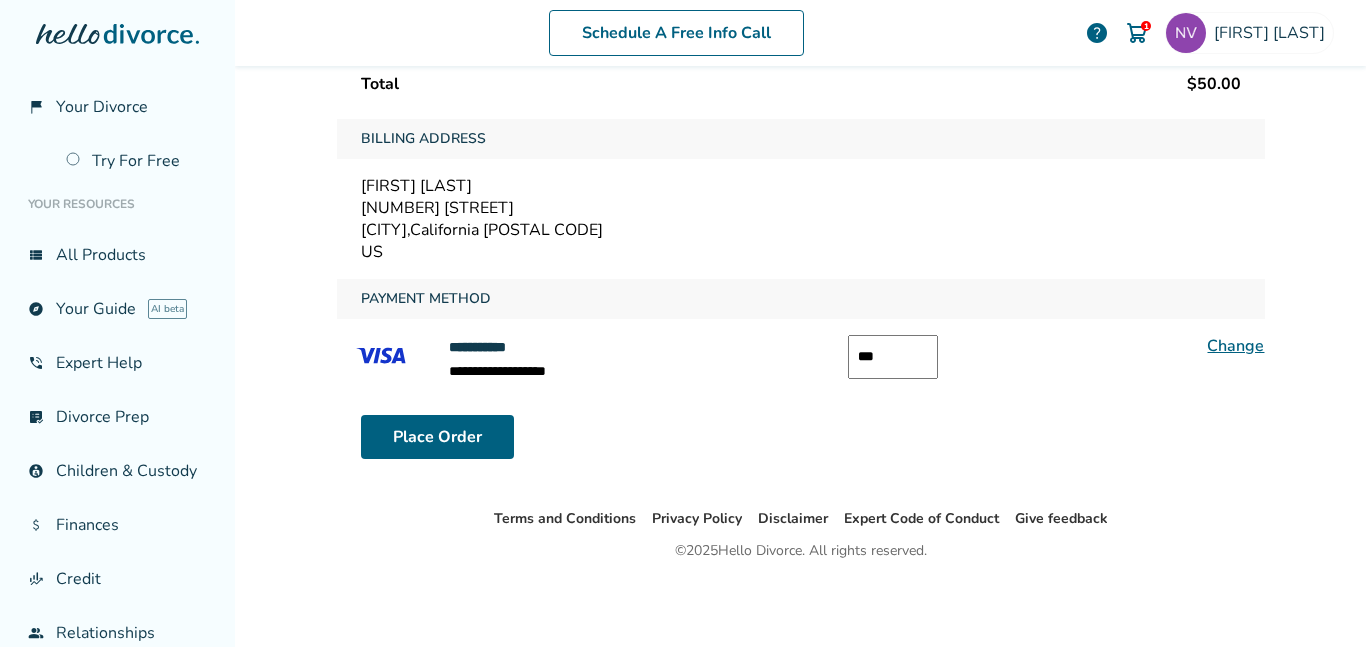 type on "***" 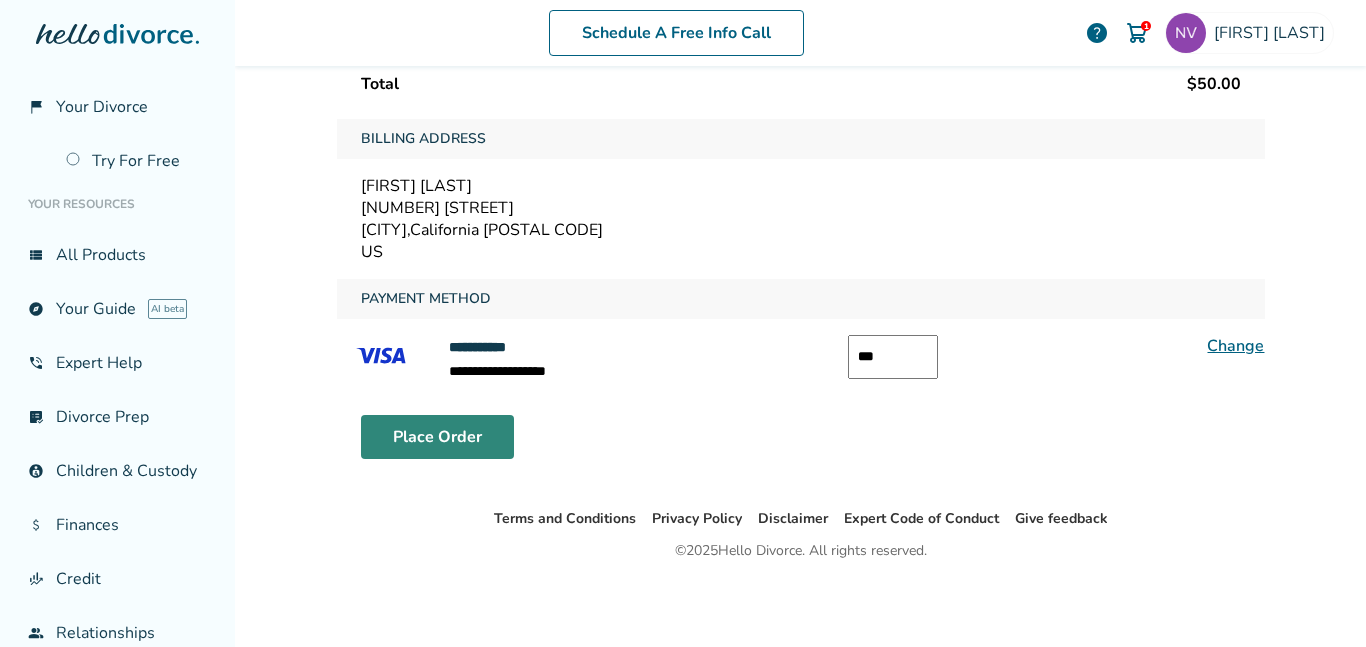 click on "Place Order" at bounding box center [437, 437] 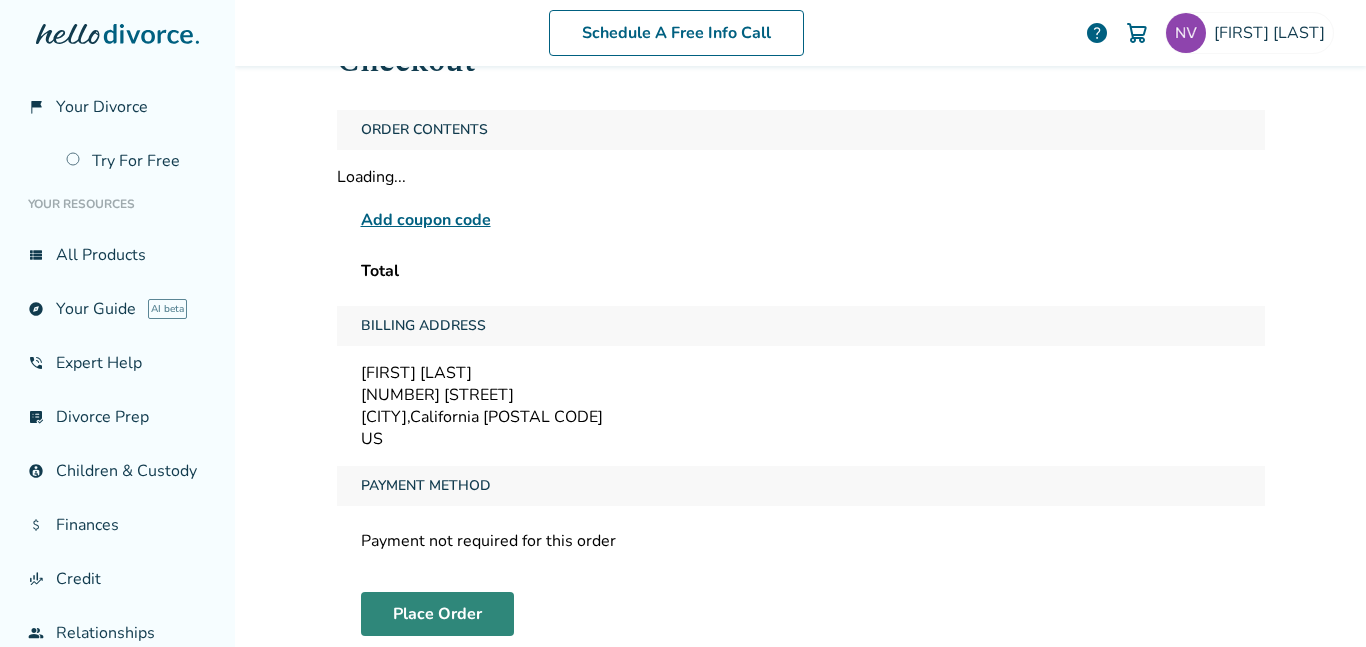 scroll, scrollTop: 4, scrollLeft: 0, axis: vertical 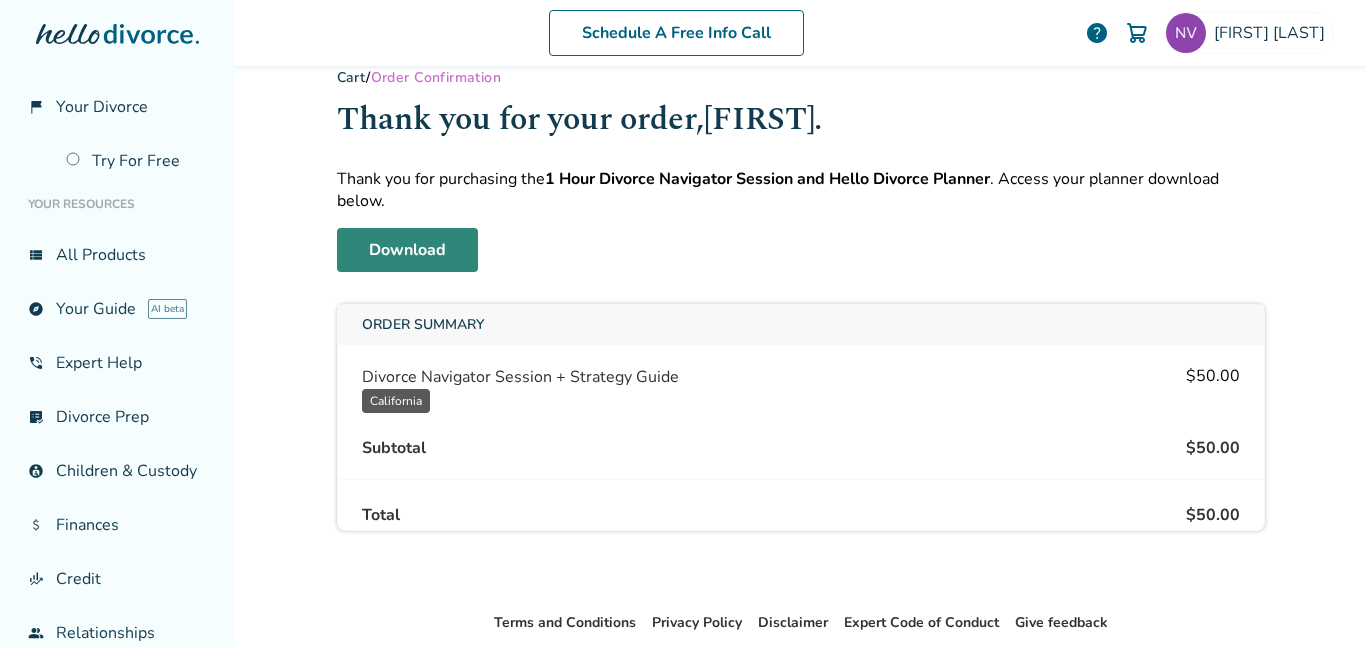 click on "Download" at bounding box center [407, 250] 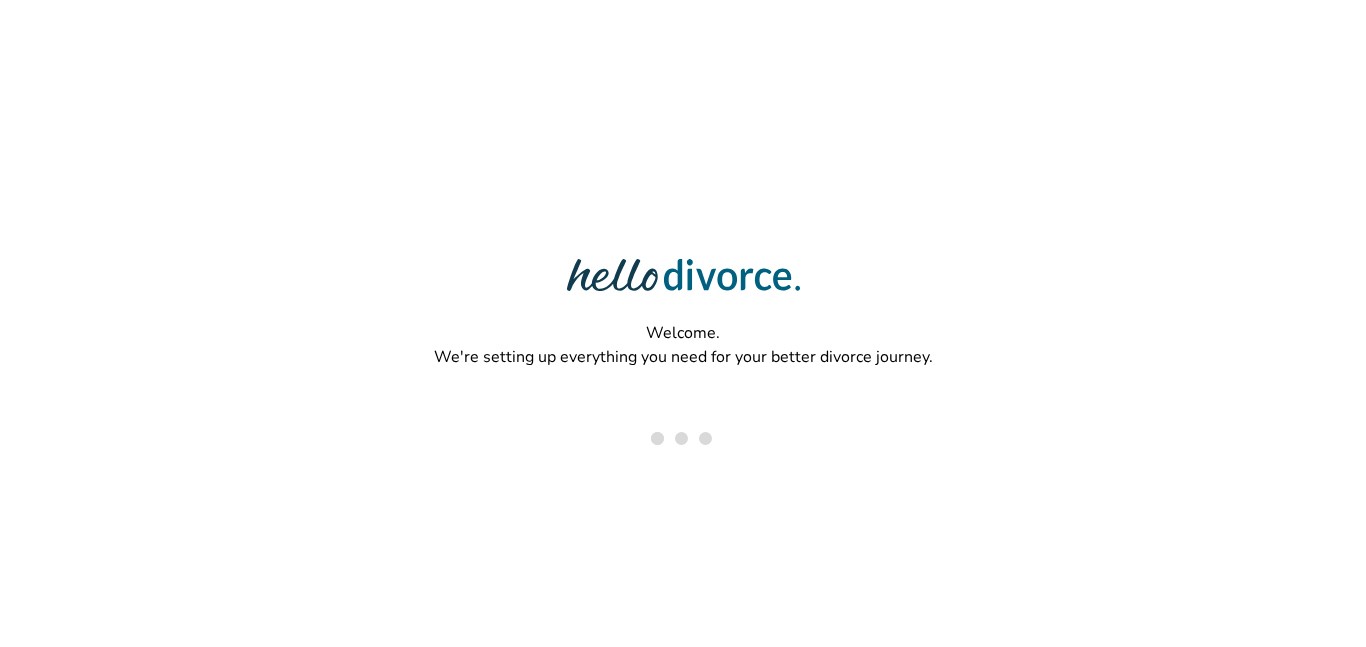 scroll, scrollTop: 0, scrollLeft: 0, axis: both 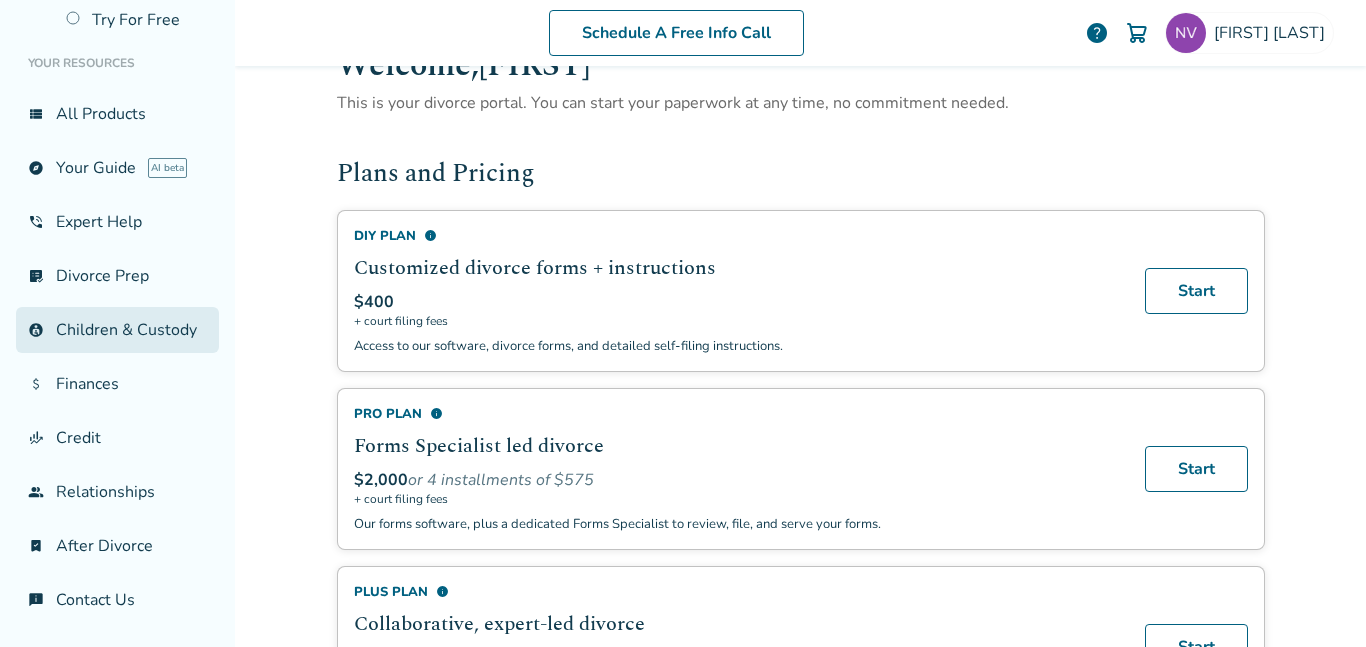 click on "account_child Children & Custody" at bounding box center (117, 330) 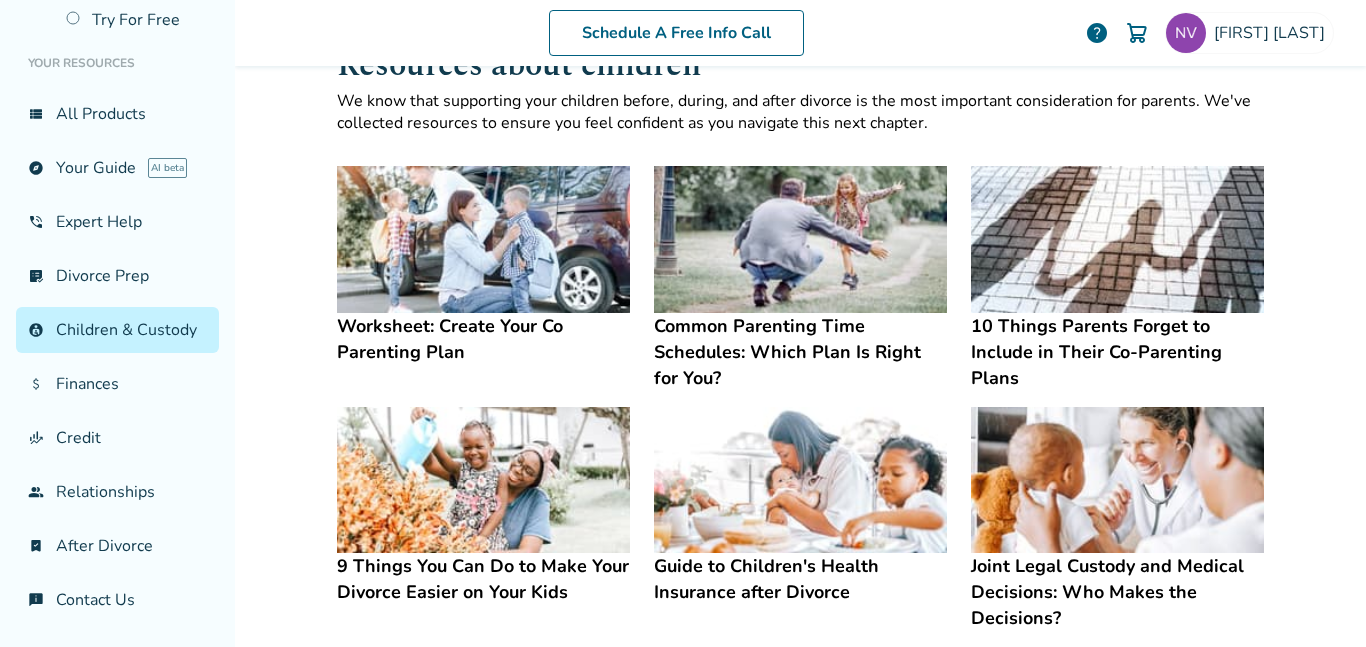 scroll, scrollTop: 0, scrollLeft: 0, axis: both 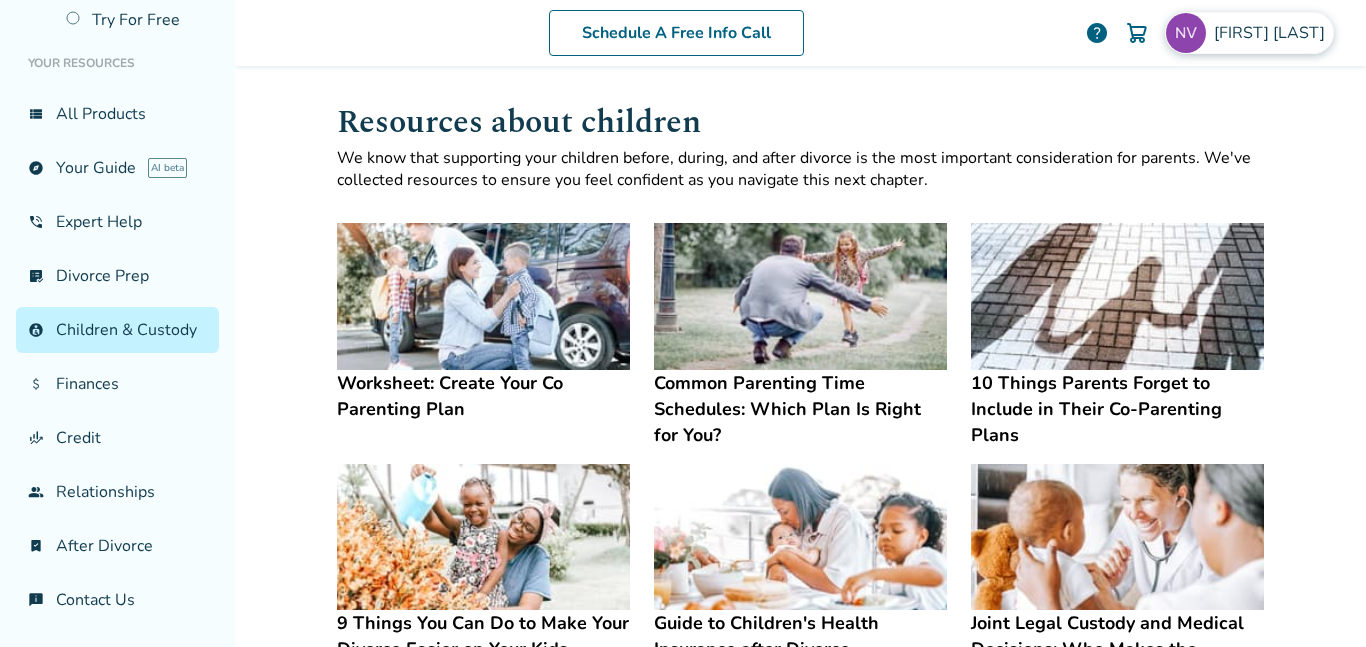 click on "[FIRST] [LAST]" at bounding box center (1273, 33) 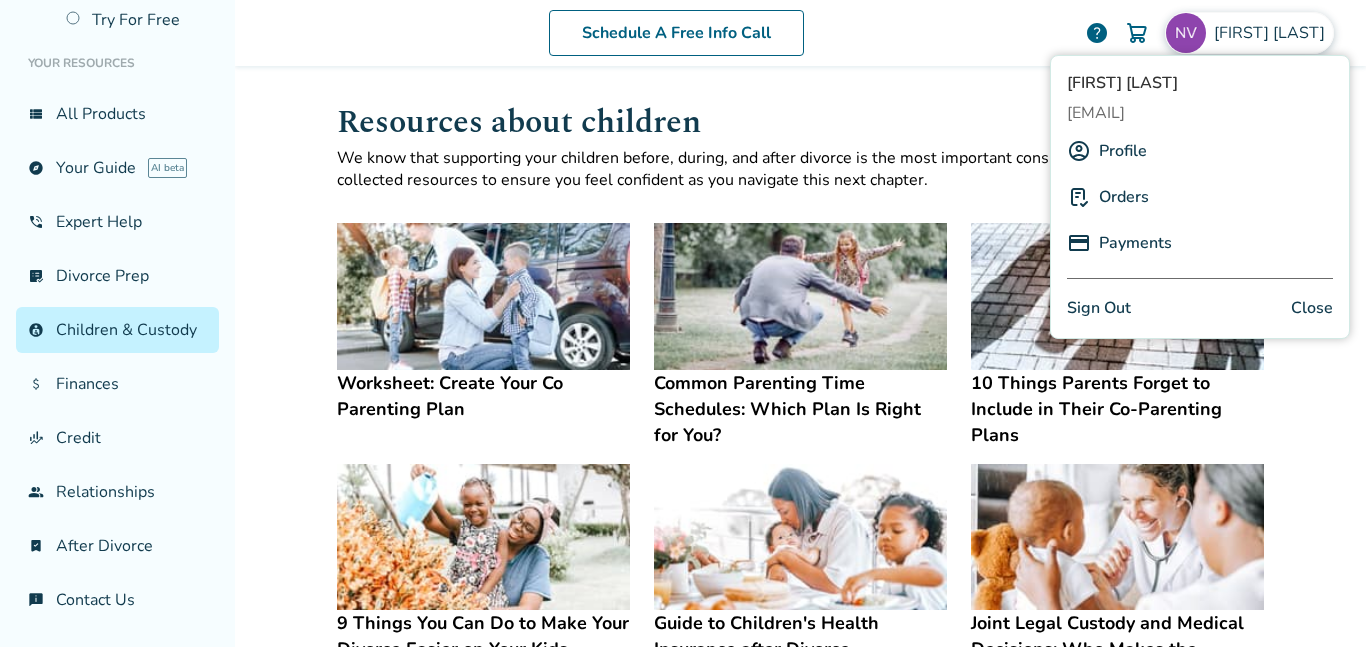 click on "Profile" at bounding box center (1123, 151) 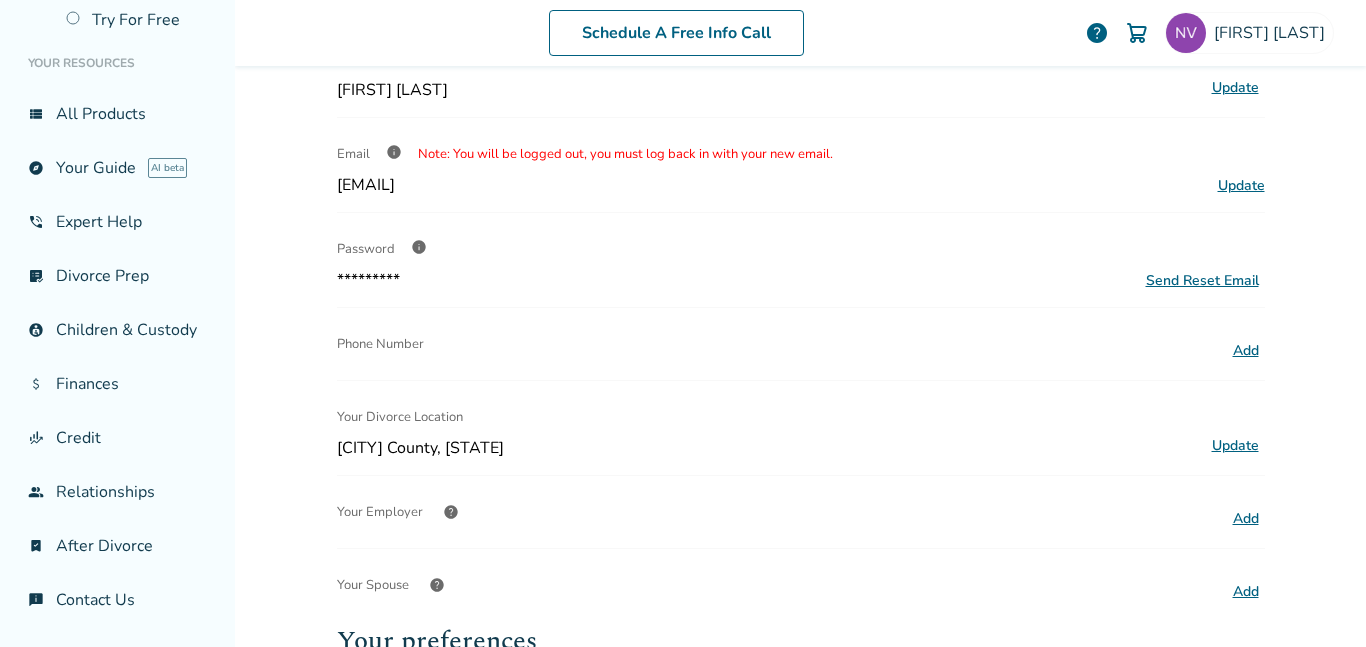 scroll, scrollTop: 107, scrollLeft: 0, axis: vertical 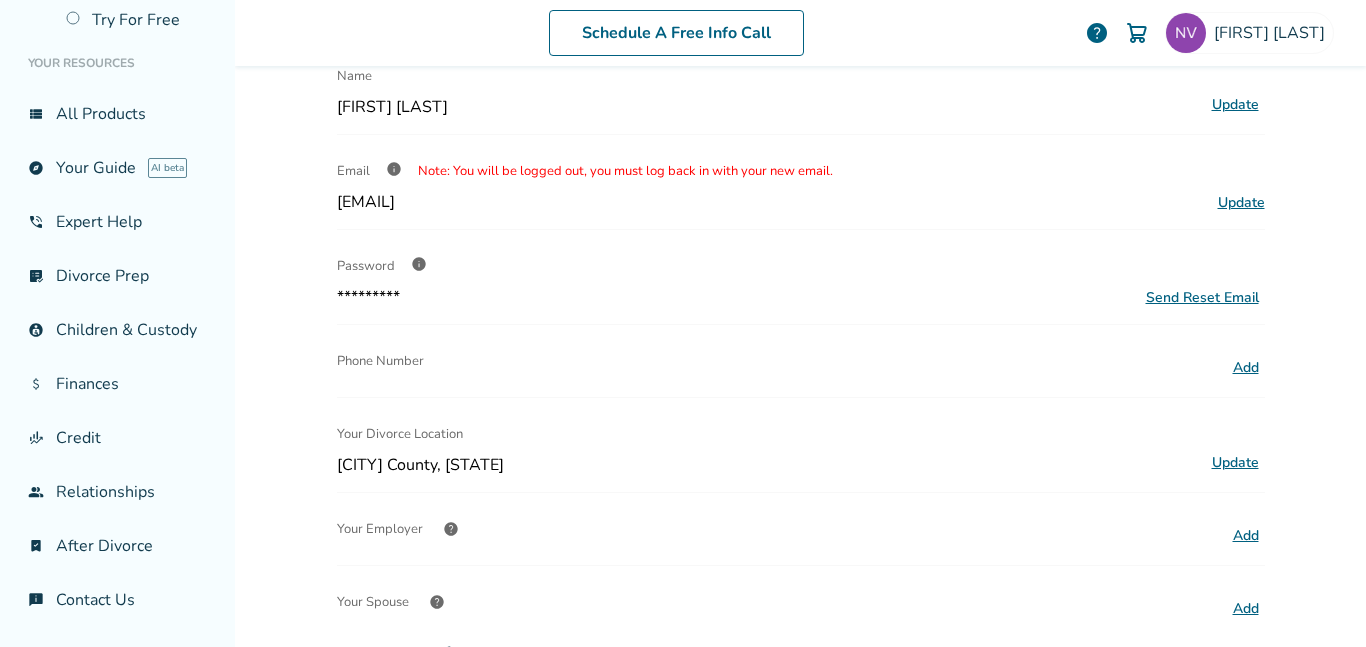 click on "Phone Number" at bounding box center (778, 361) 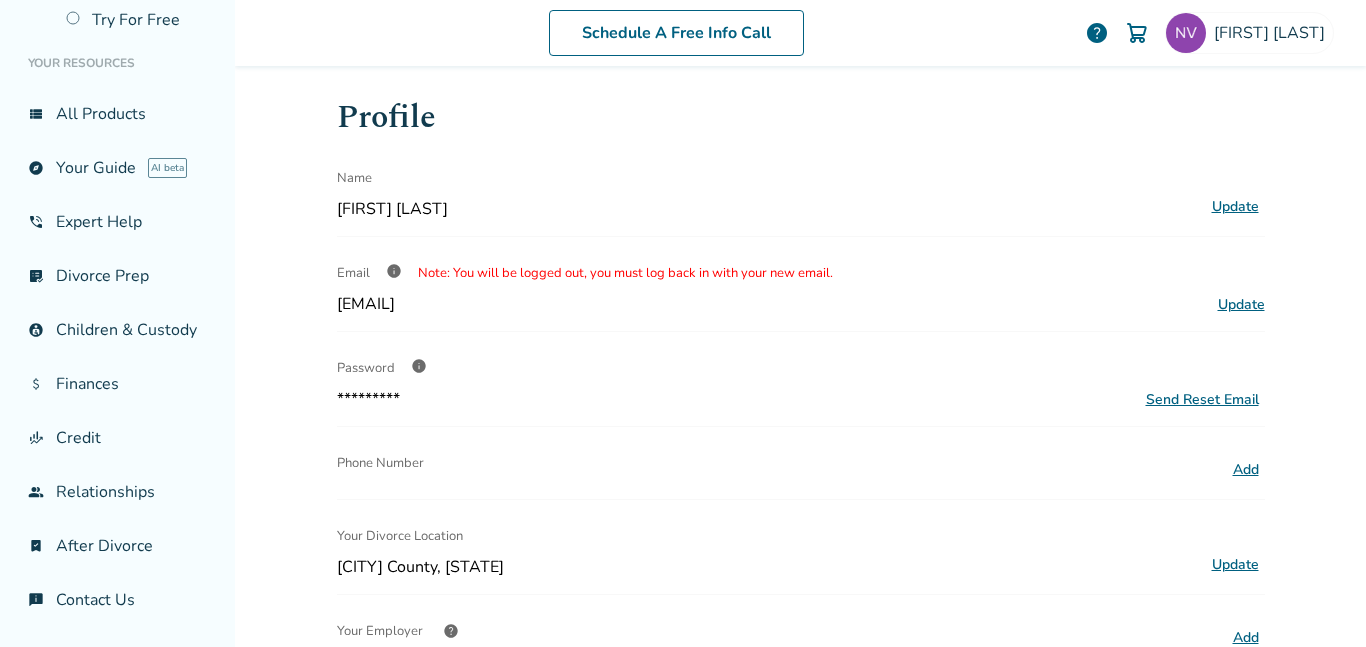 scroll, scrollTop: 4, scrollLeft: 0, axis: vertical 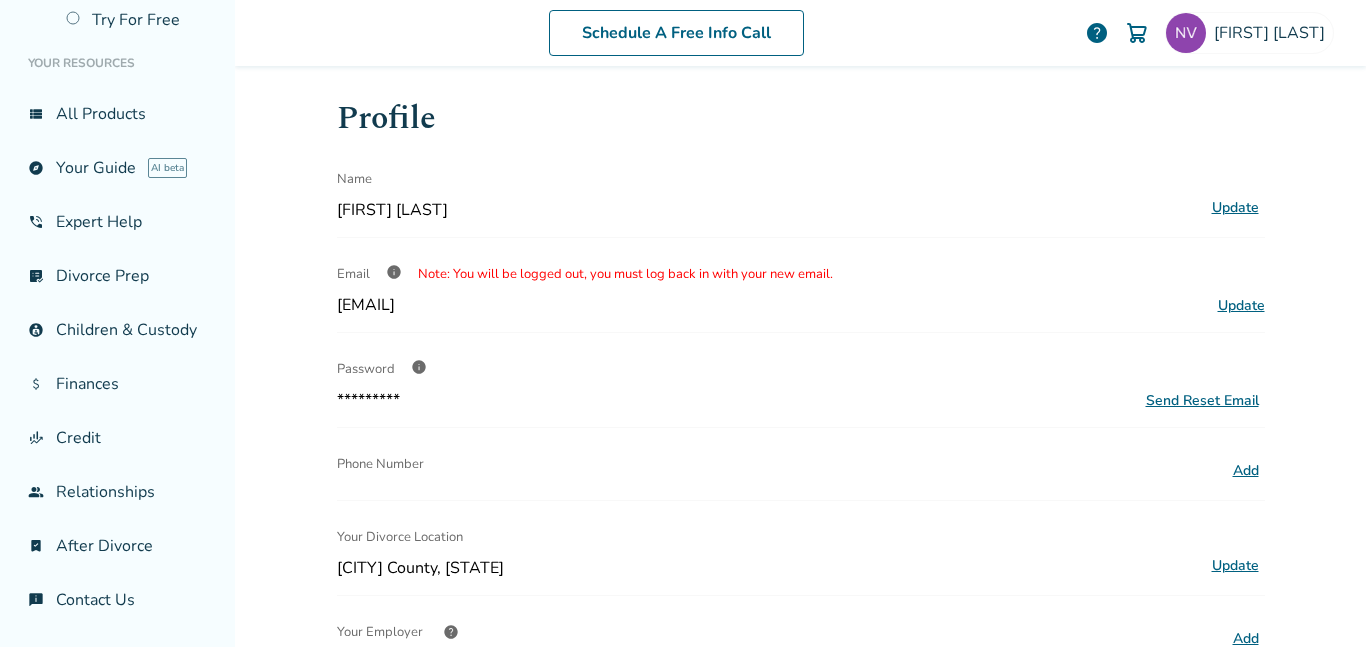 click on "Add" at bounding box center [1246, 471] 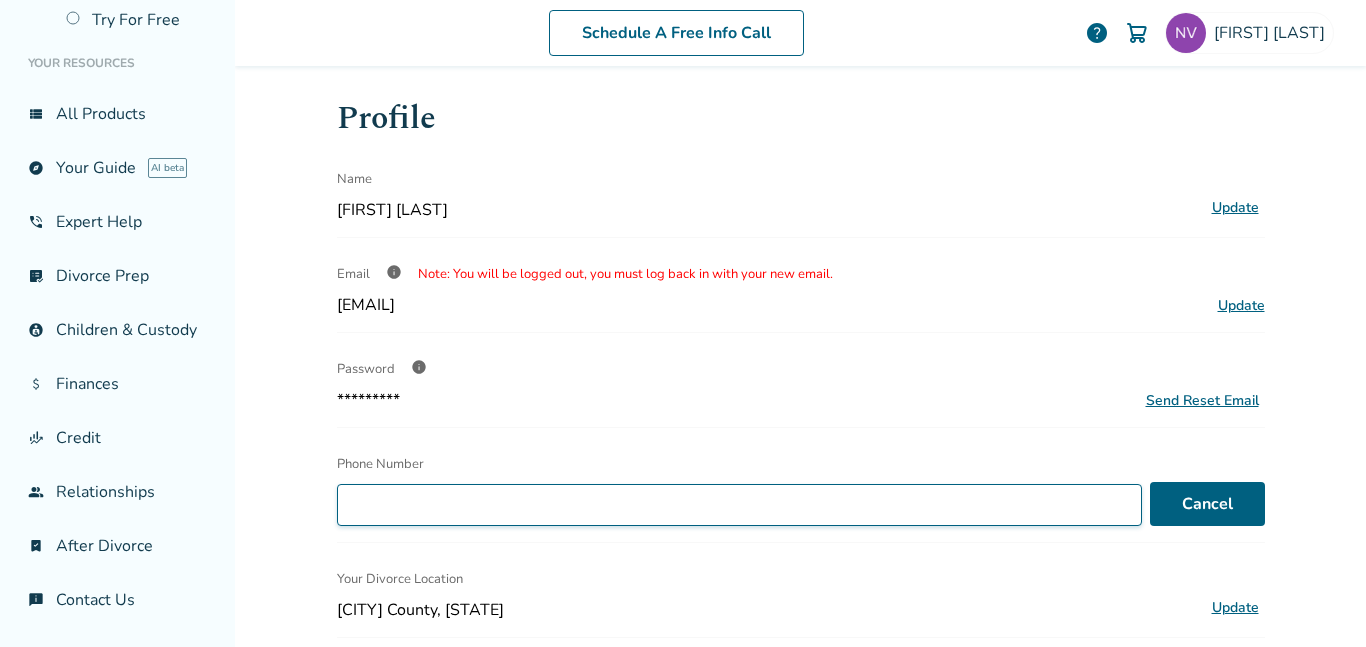 click on "Phone Number" at bounding box center (739, 505) 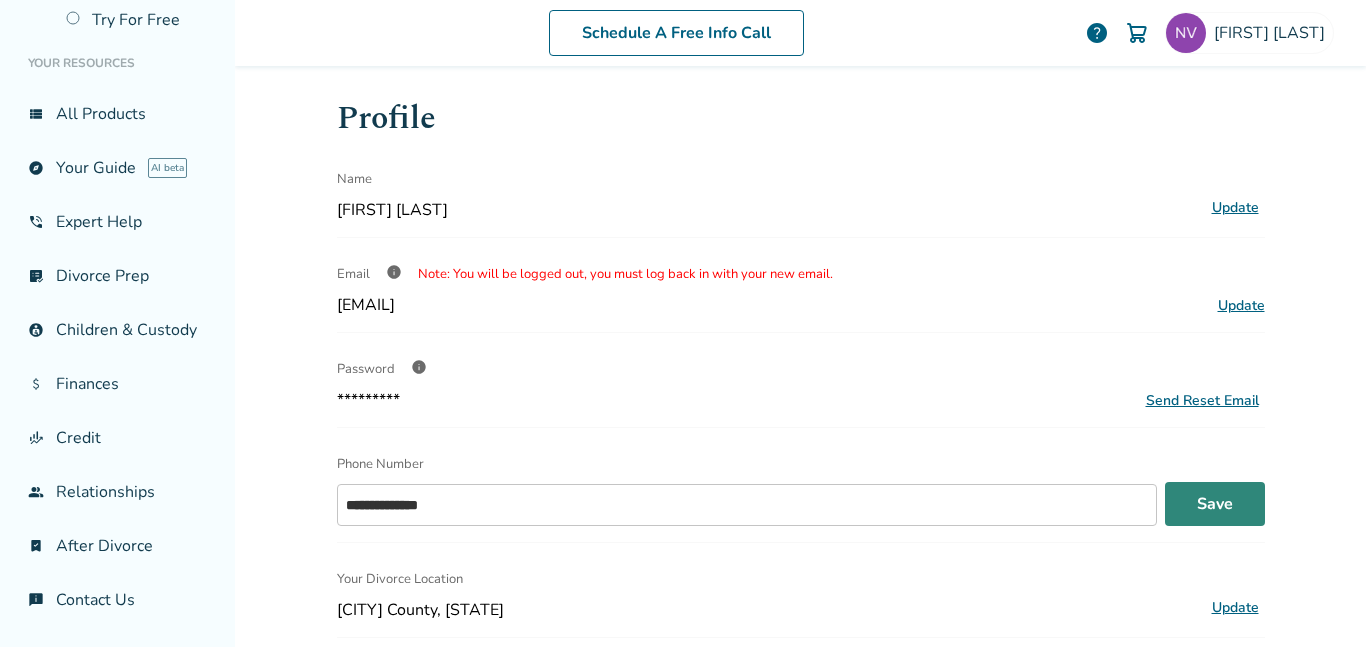 click on "Save" at bounding box center (1215, 504) 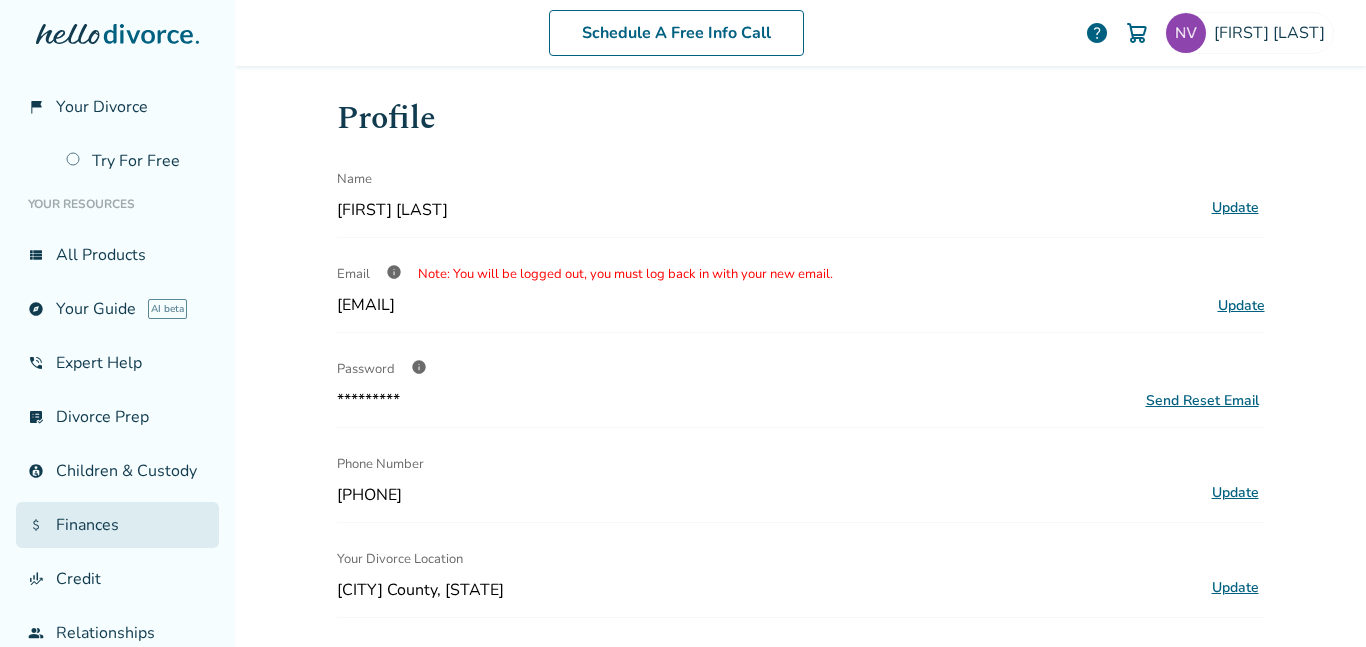 scroll, scrollTop: 141, scrollLeft: 0, axis: vertical 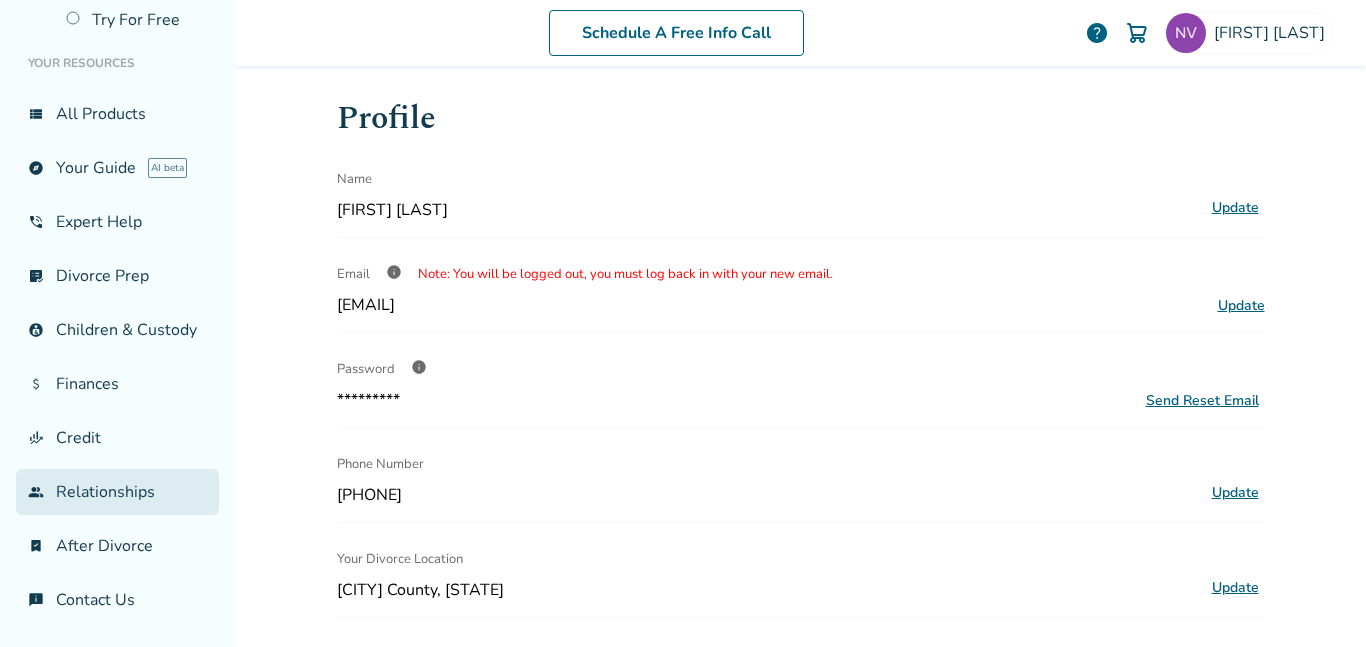 click on "group Relationships" at bounding box center (117, 492) 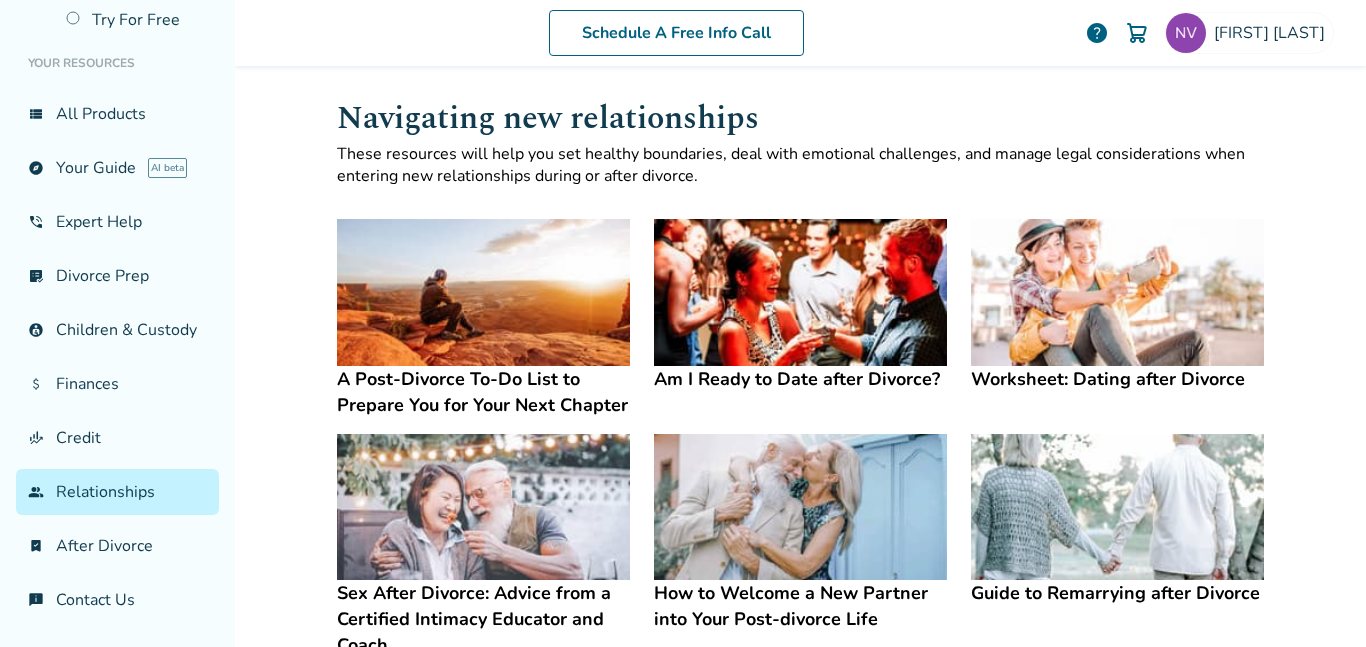 scroll, scrollTop: 0, scrollLeft: 0, axis: both 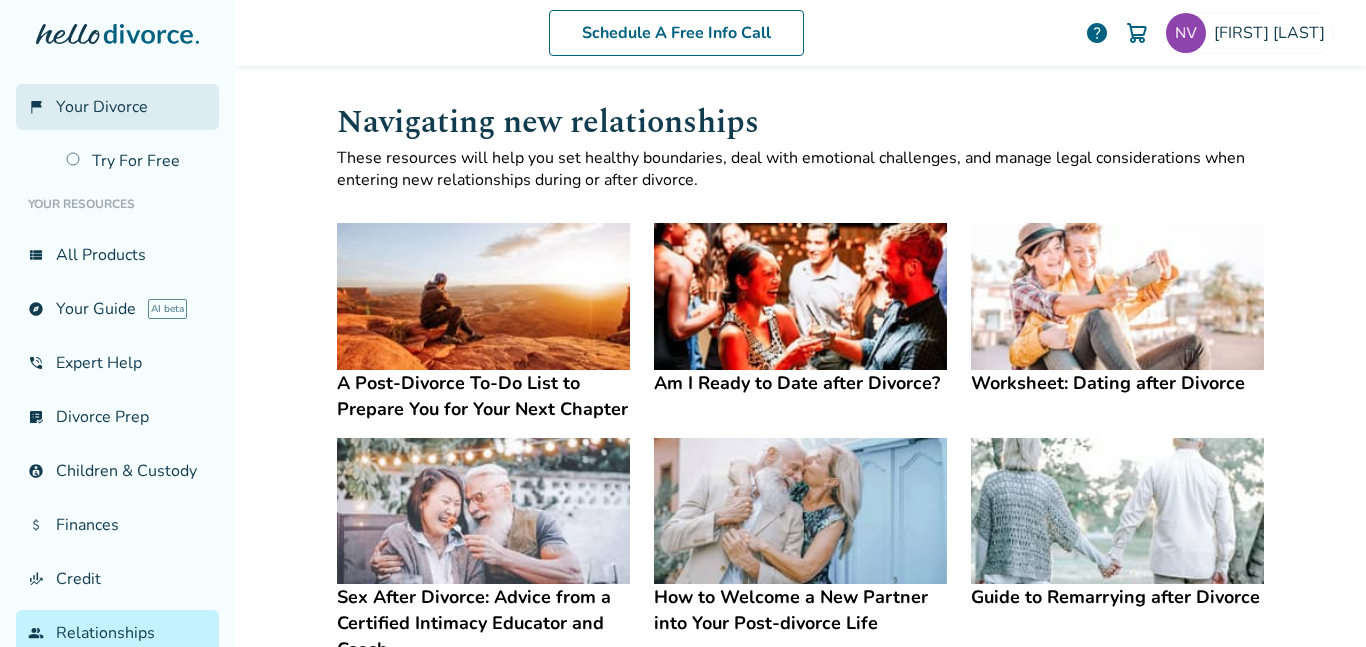 click on "Your Divorce" at bounding box center [102, 107] 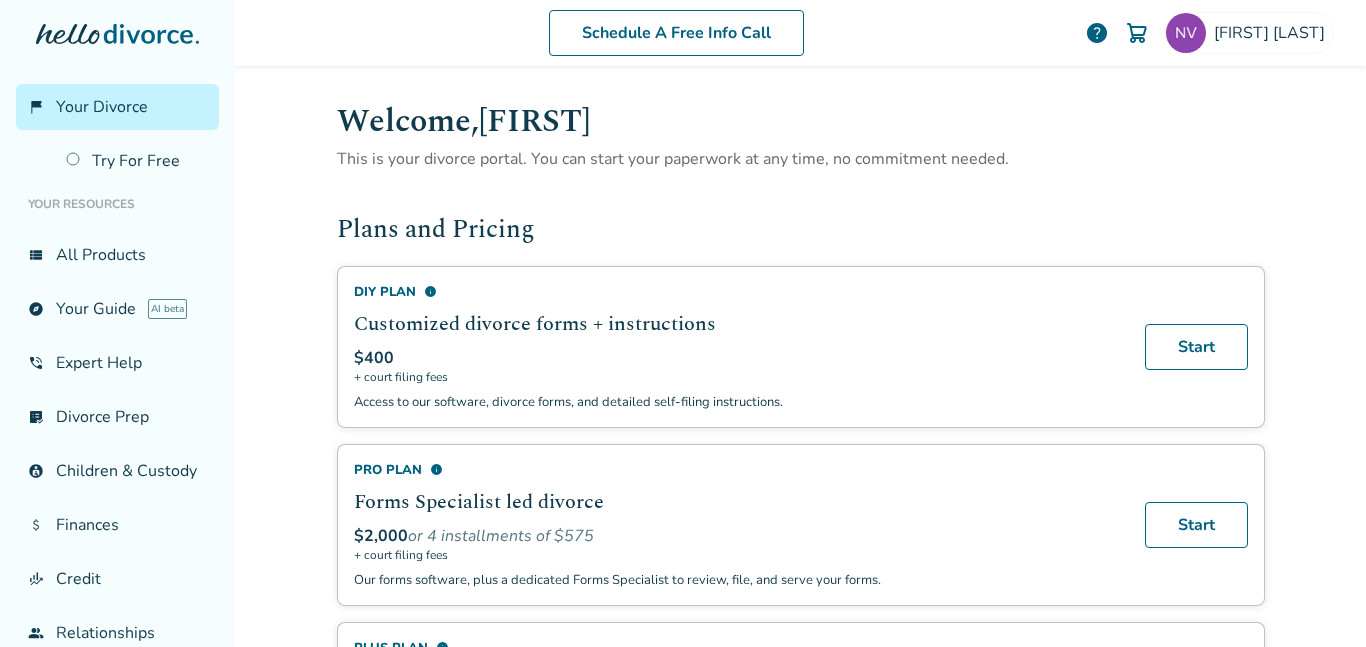 scroll, scrollTop: 0, scrollLeft: 0, axis: both 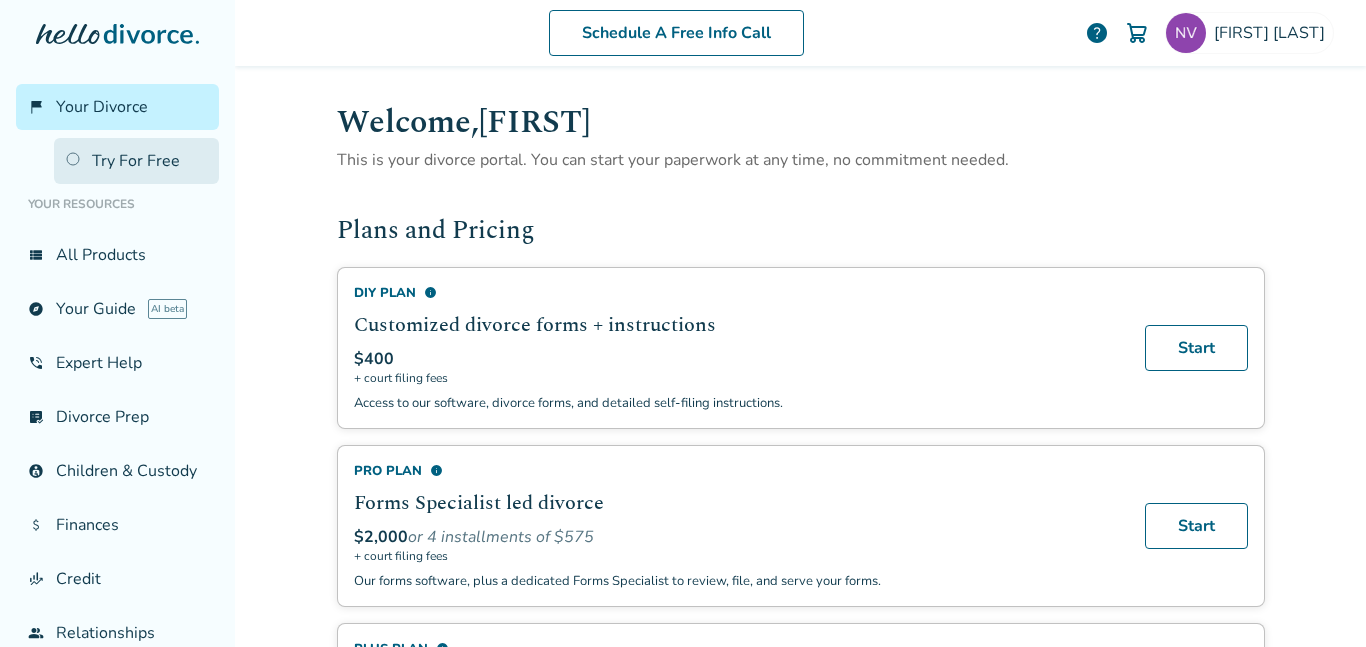 click on "Try For Free" at bounding box center (136, 161) 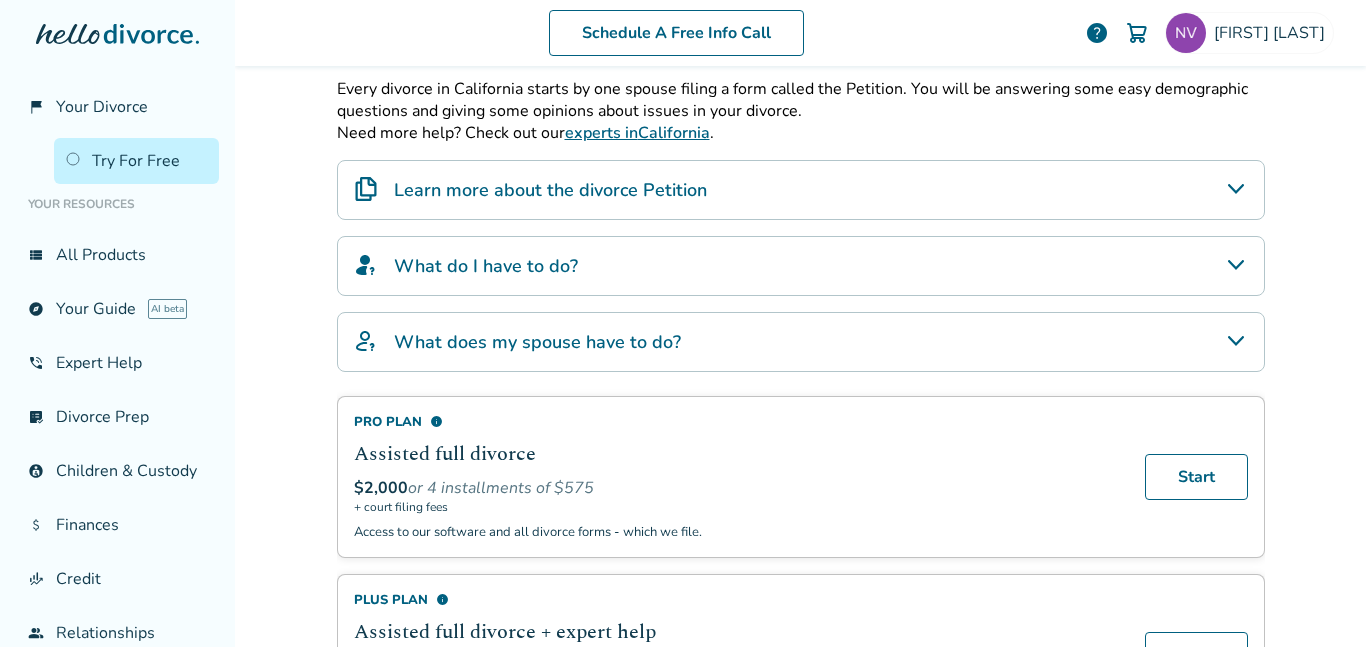 scroll, scrollTop: 373, scrollLeft: 0, axis: vertical 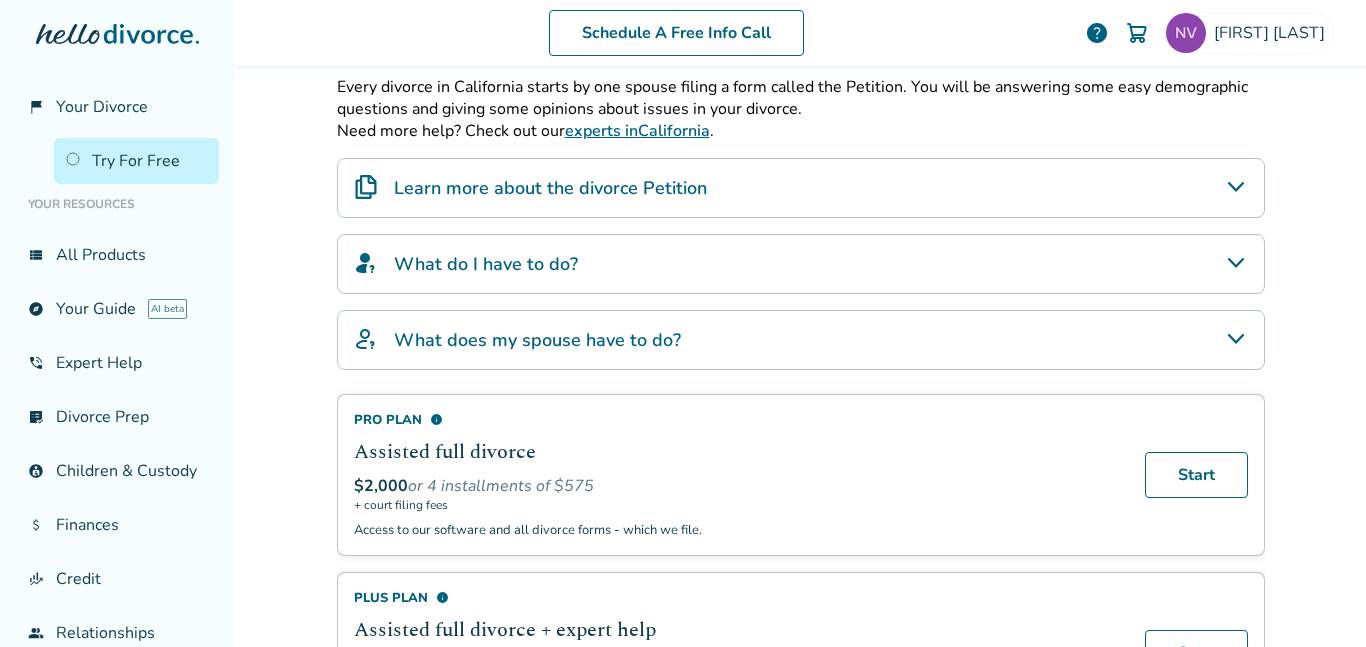 click on "What do I have to do?" at bounding box center [801, 264] 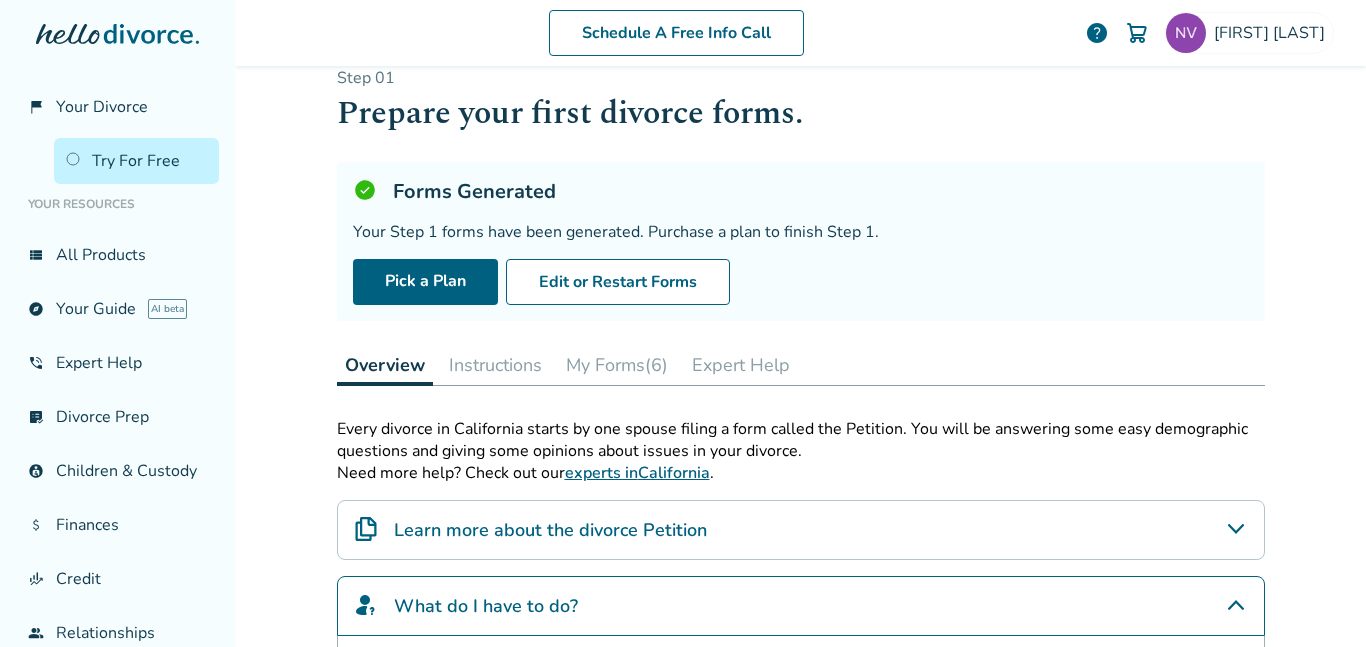 scroll, scrollTop: 0, scrollLeft: 0, axis: both 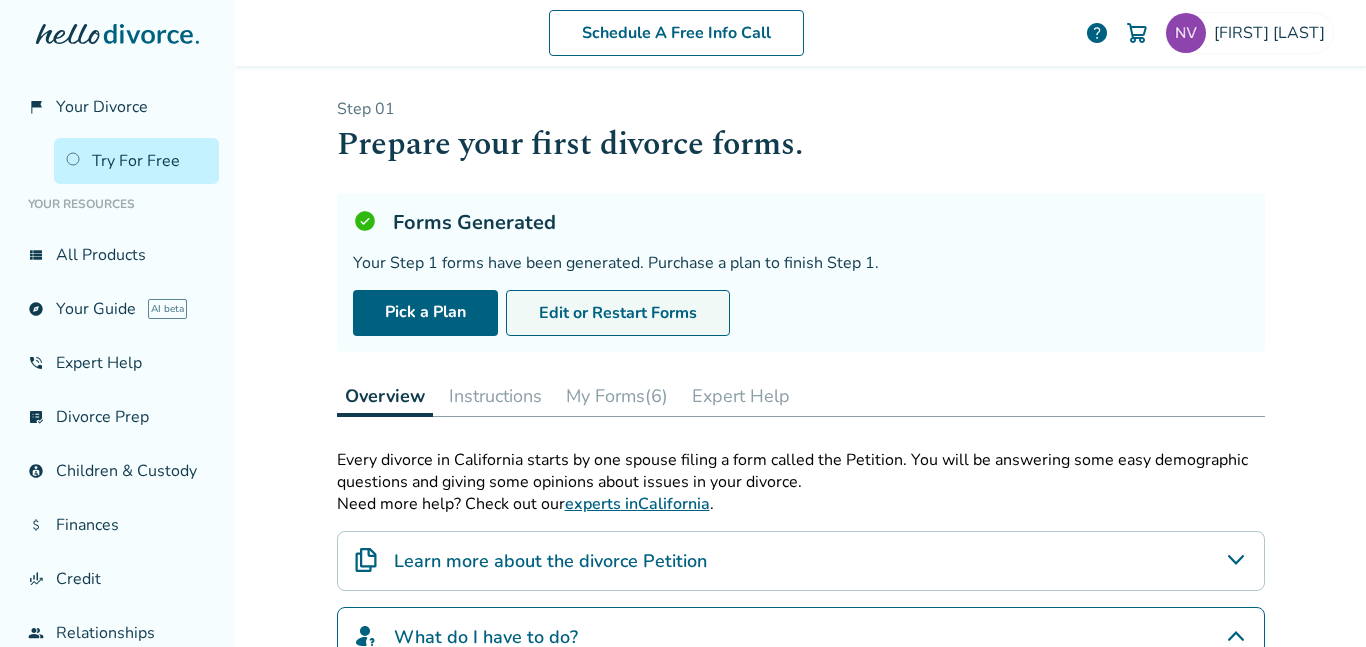 click on "Edit or Restart Forms" at bounding box center (618, 313) 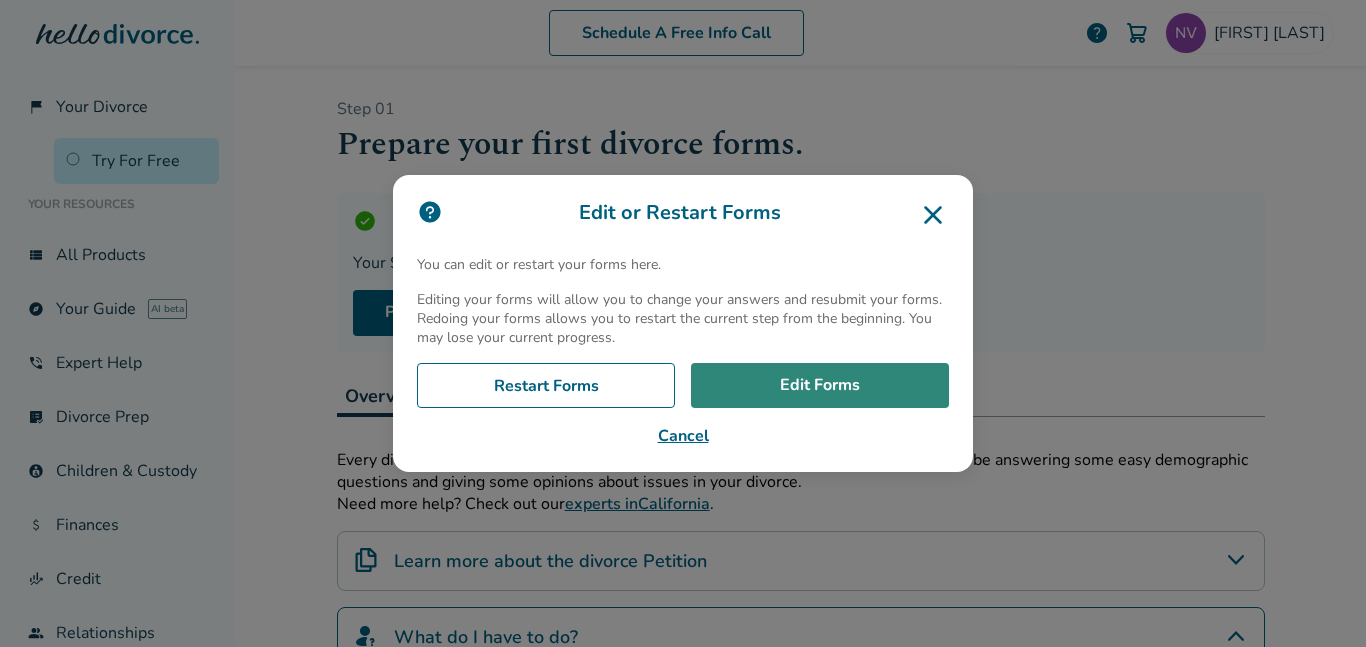 click on "Edit Forms" at bounding box center (820, 386) 